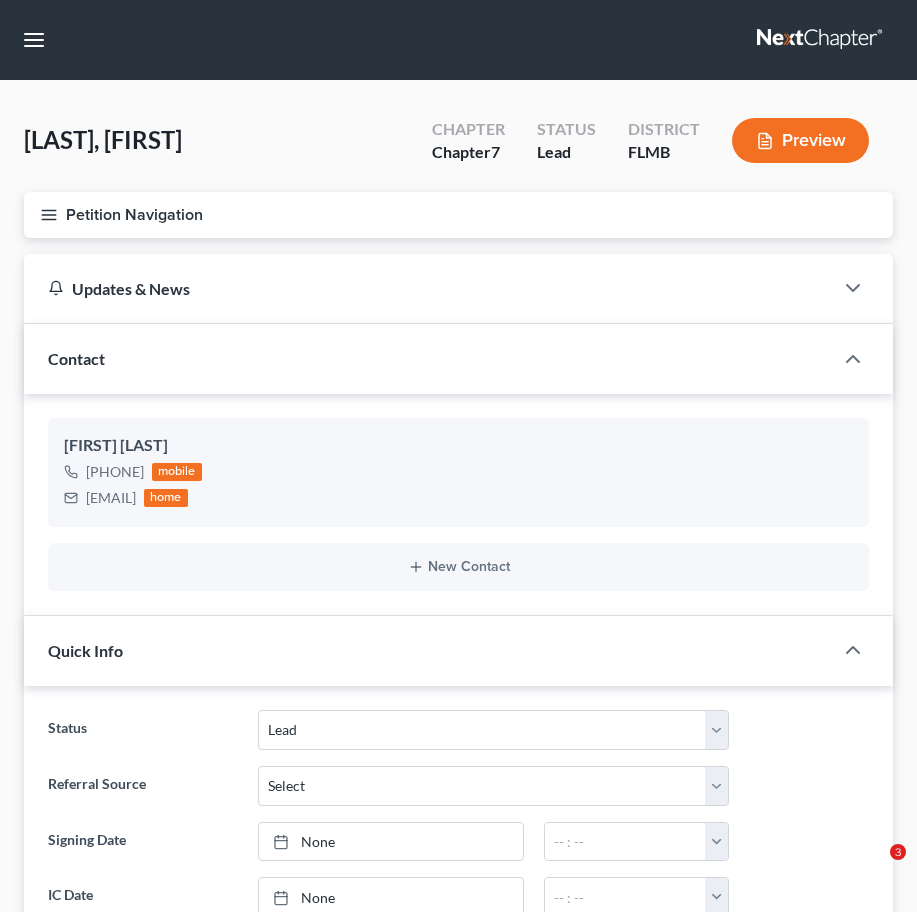 select on "4" 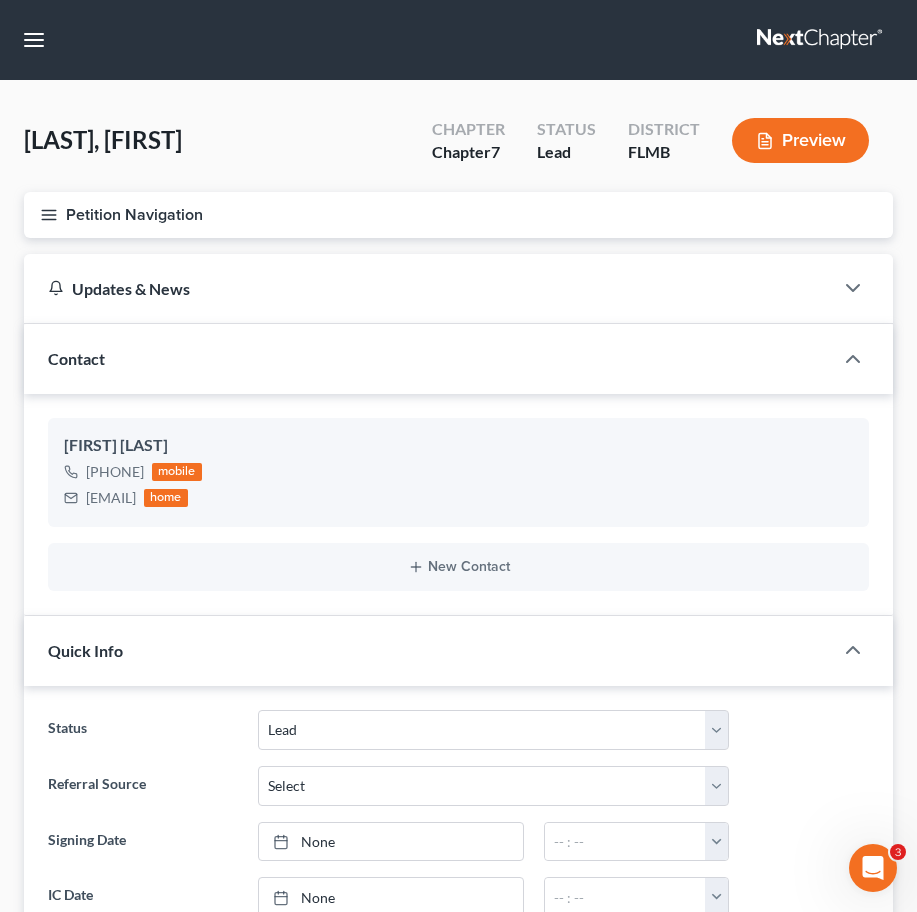 scroll, scrollTop: 36, scrollLeft: 0, axis: vertical 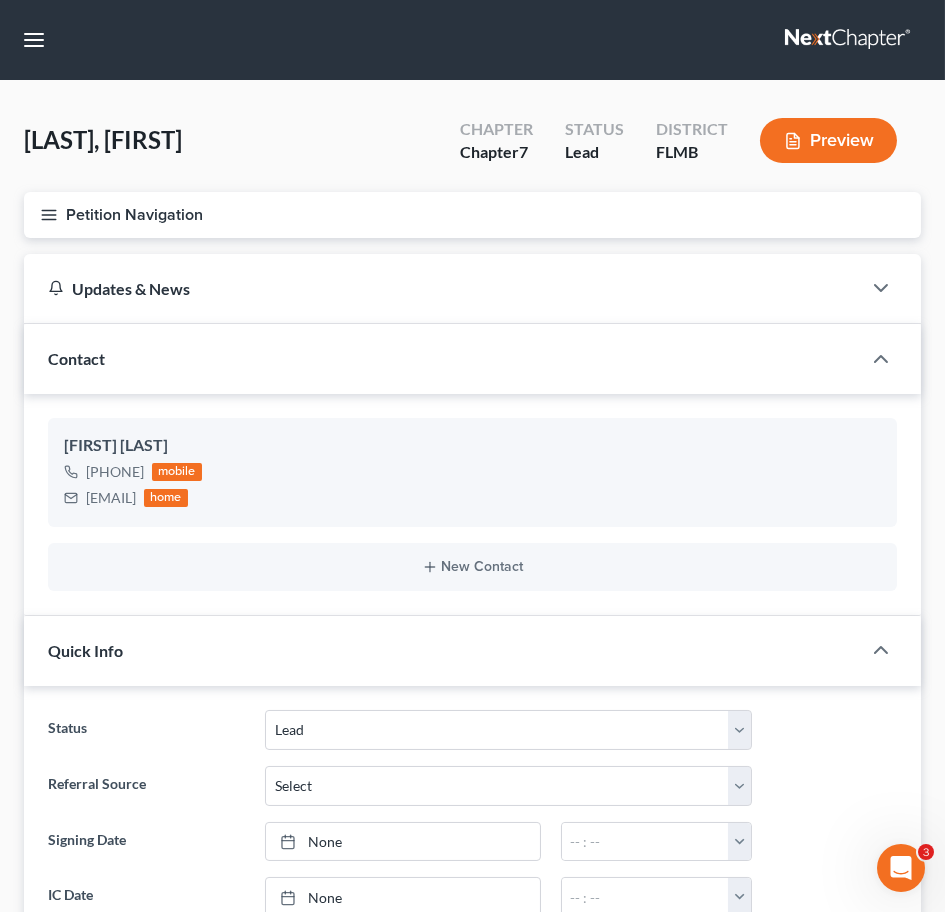 click at bounding box center (849, 40) 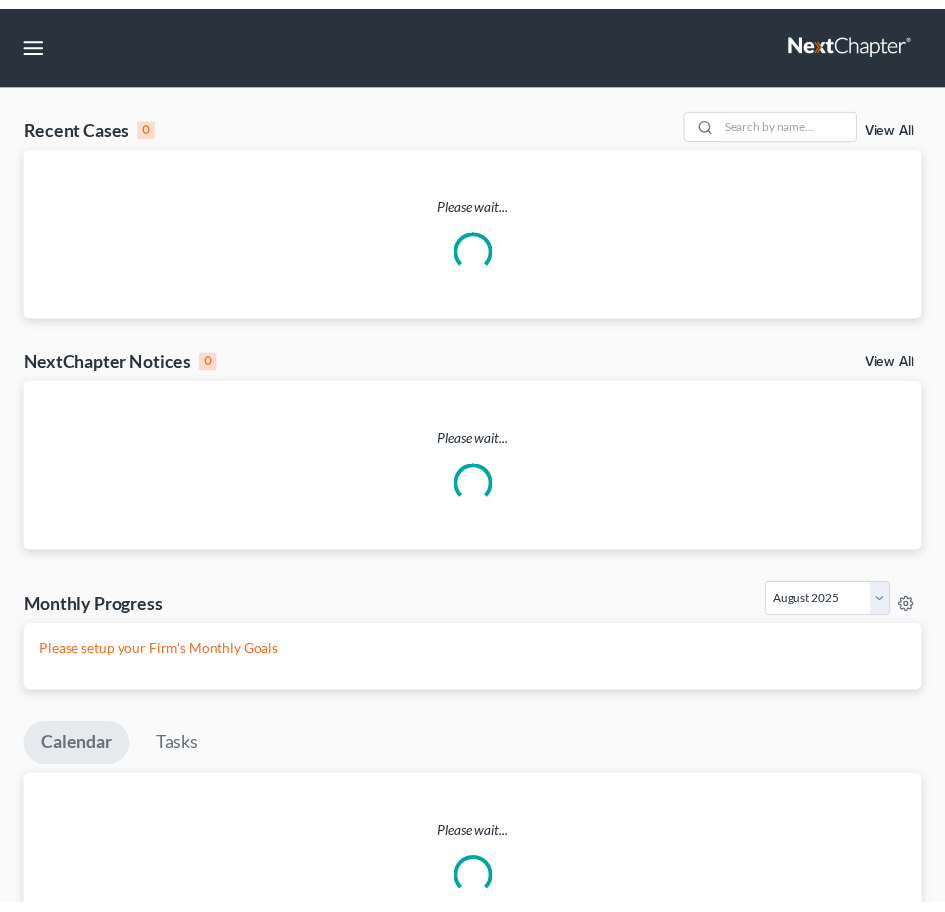 scroll, scrollTop: 0, scrollLeft: 0, axis: both 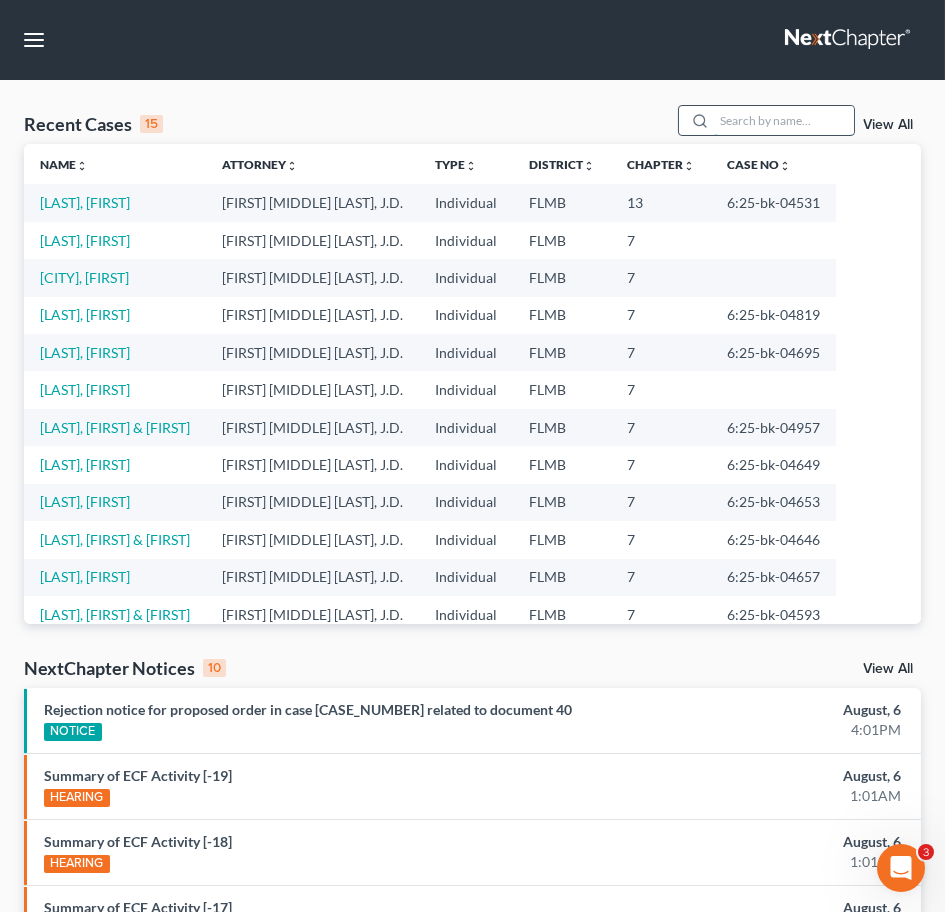 click at bounding box center [784, 120] 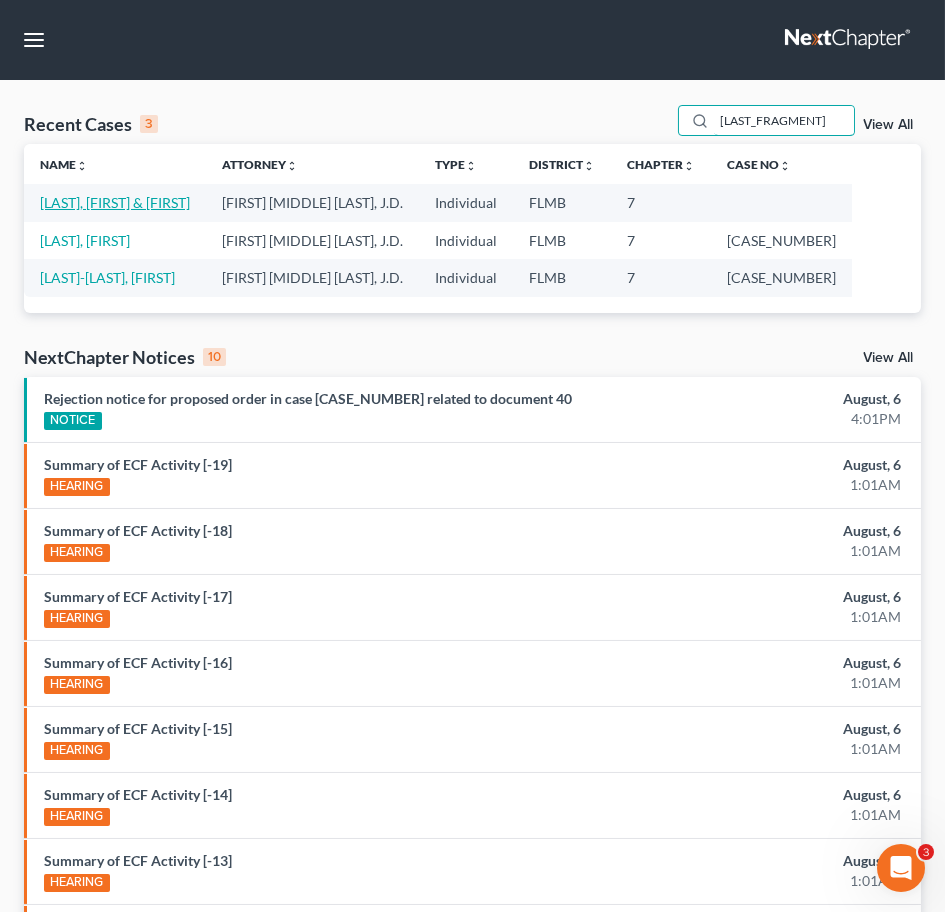 type on "[LAST_FRAGMENT]" 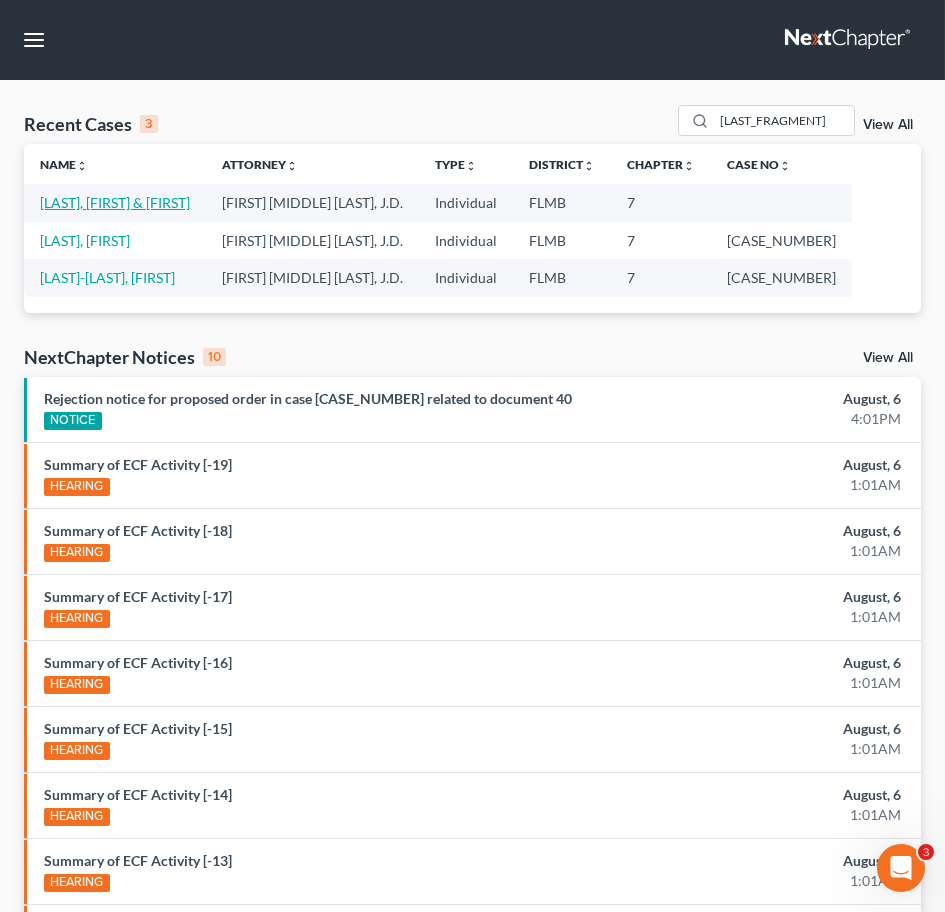 click on "[LAST], [FIRST] & [FIRST]" at bounding box center [115, 202] 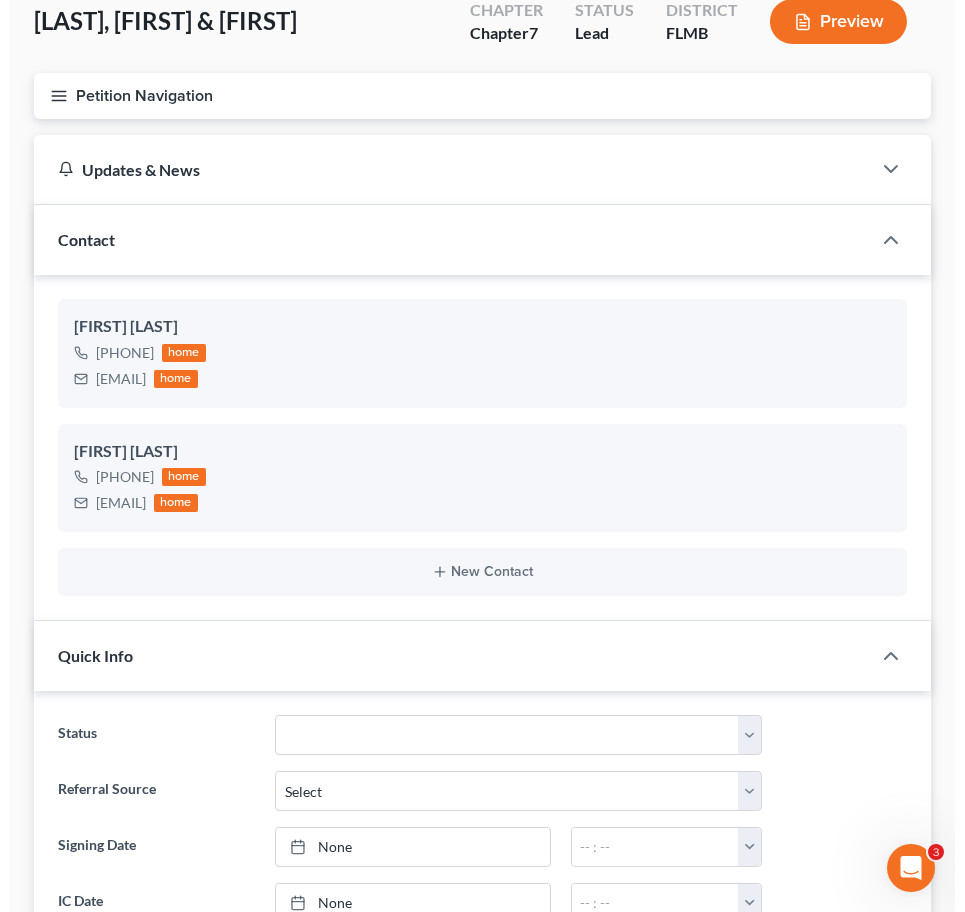scroll, scrollTop: 0, scrollLeft: 0, axis: both 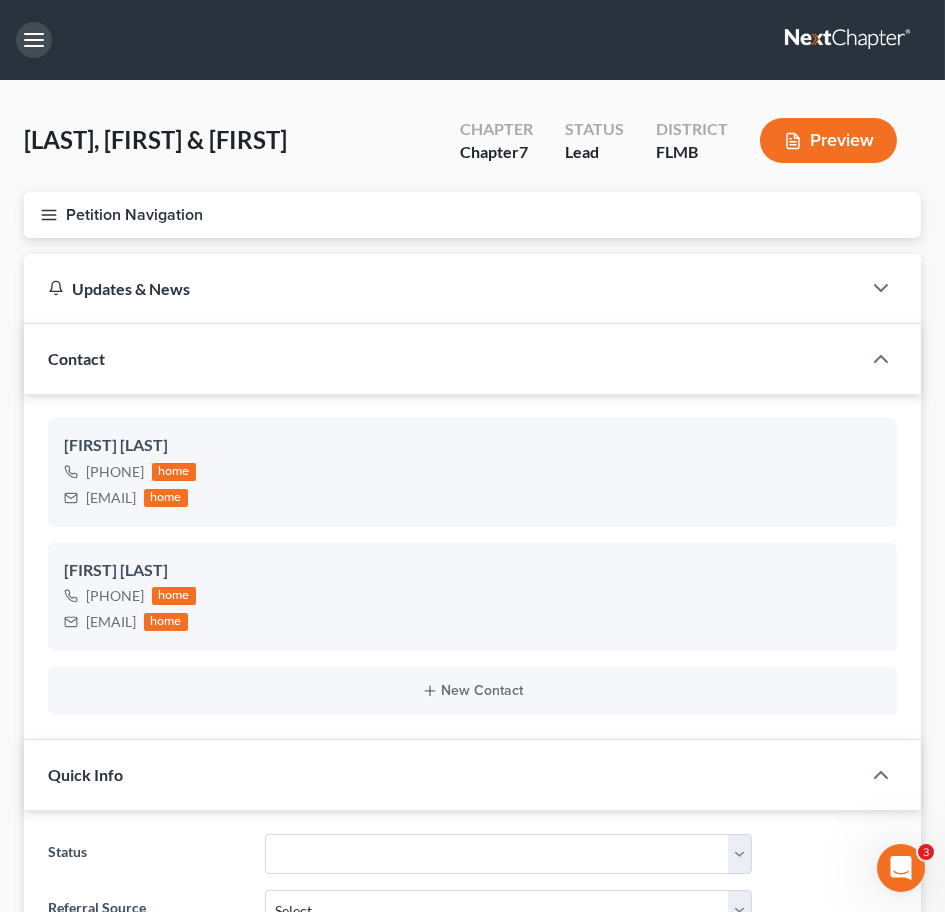 click at bounding box center [34, 40] 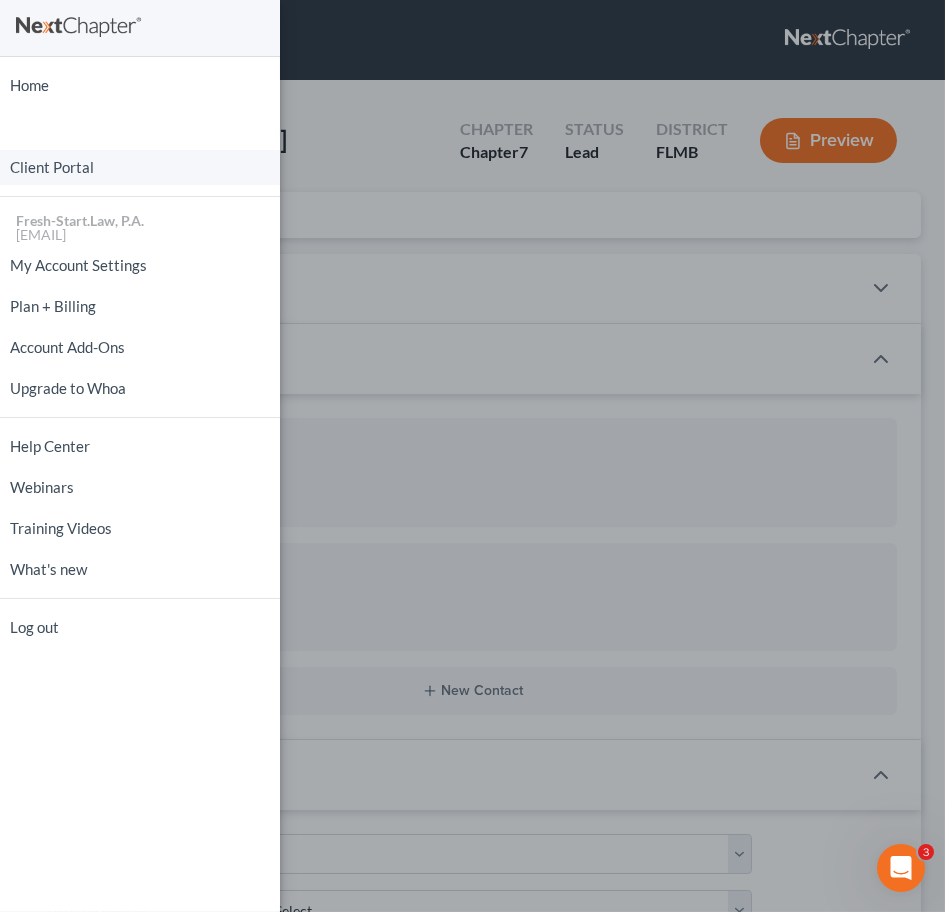click on "Client Portal" at bounding box center [140, 167] 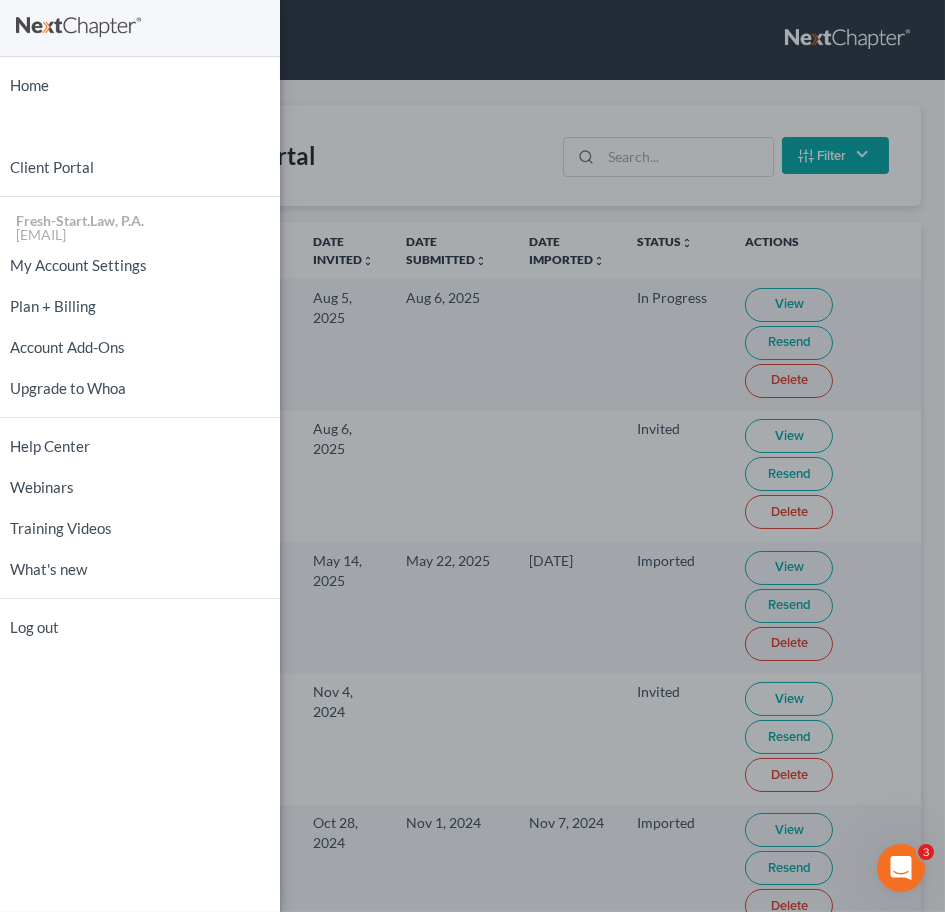 click on "Home New Case Client Portal Fresh-Start.Law, P.A. xtina@fresh-start.law My Account Settings Plan + Billing Account Add-Ons Upgrade to Whoa Help Center Webinars Training Videos What's new Log out" at bounding box center [472, 456] 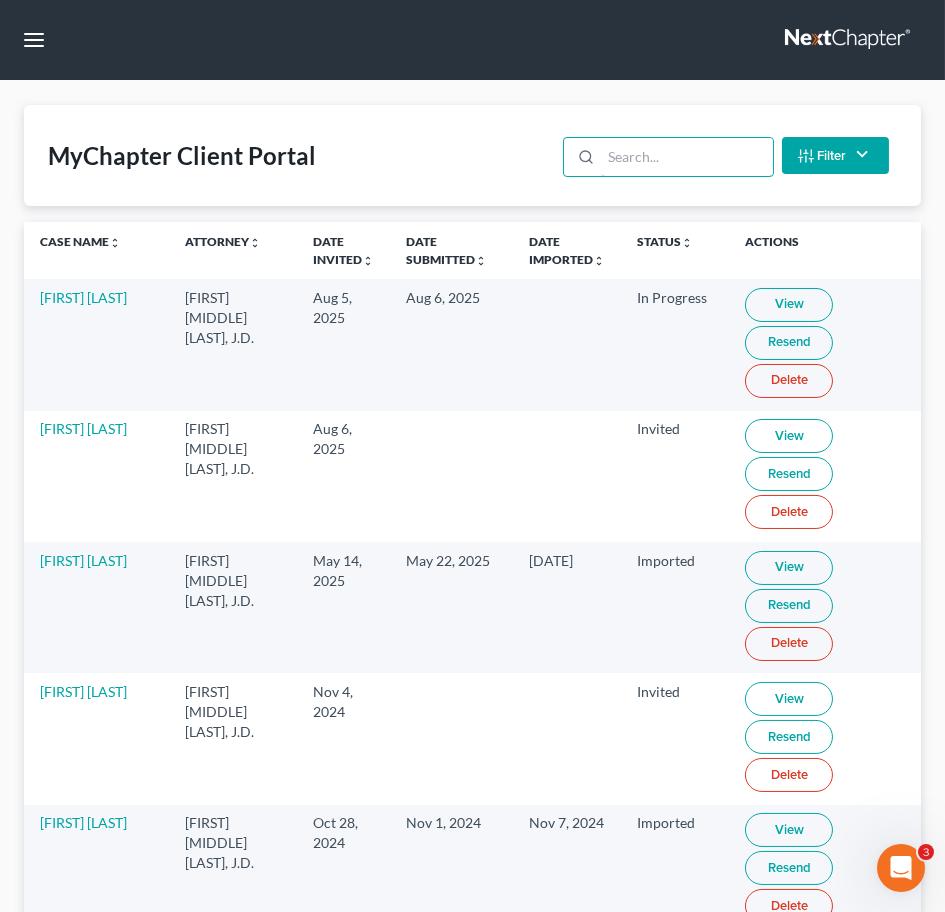 click at bounding box center [686, 157] 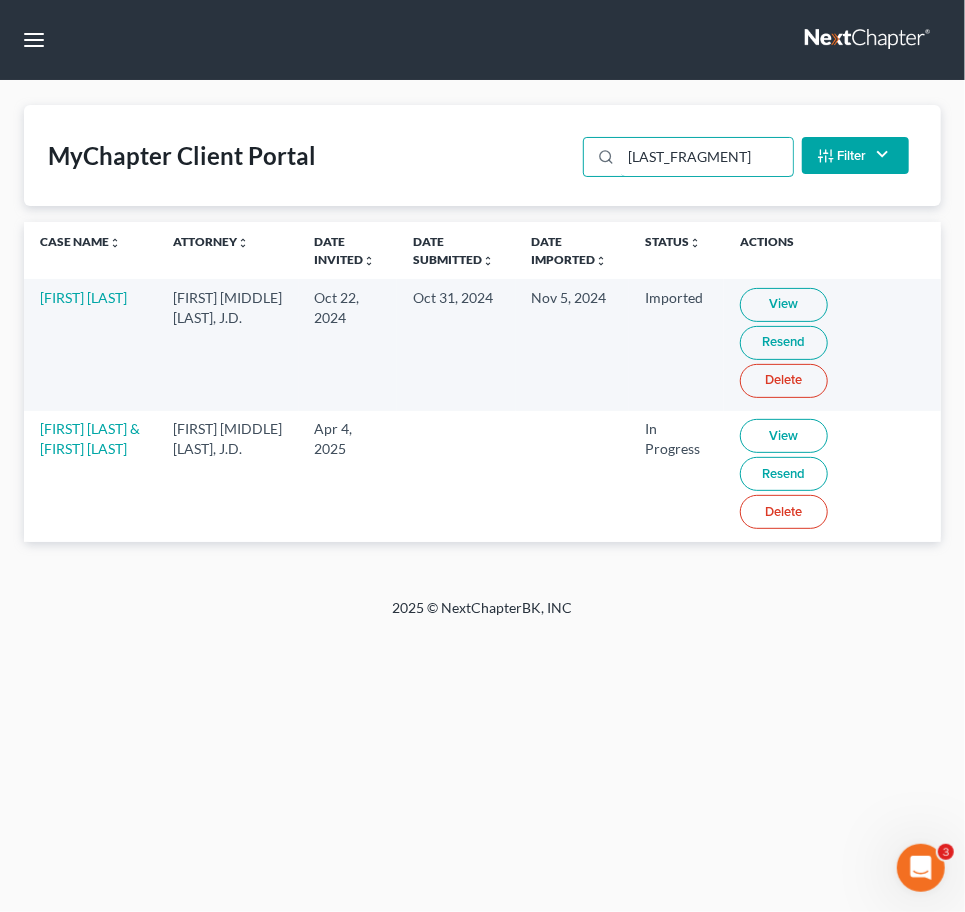 type on "betancourt" 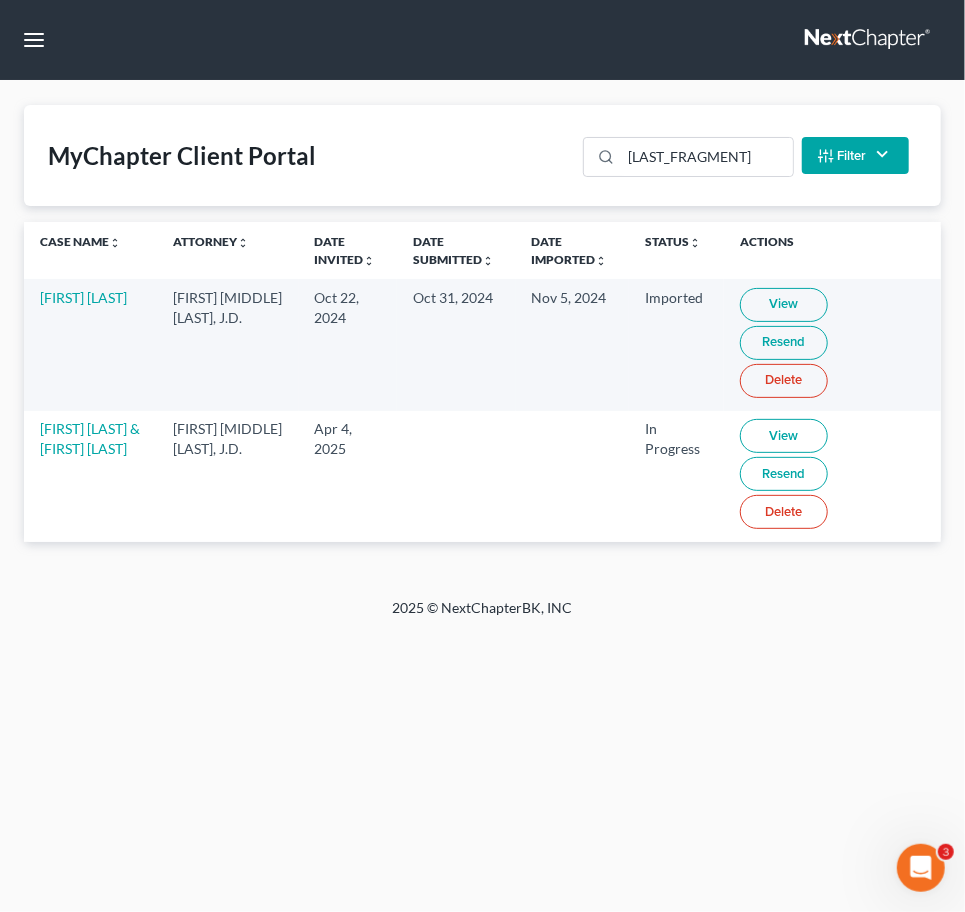 click on "View" at bounding box center [784, 436] 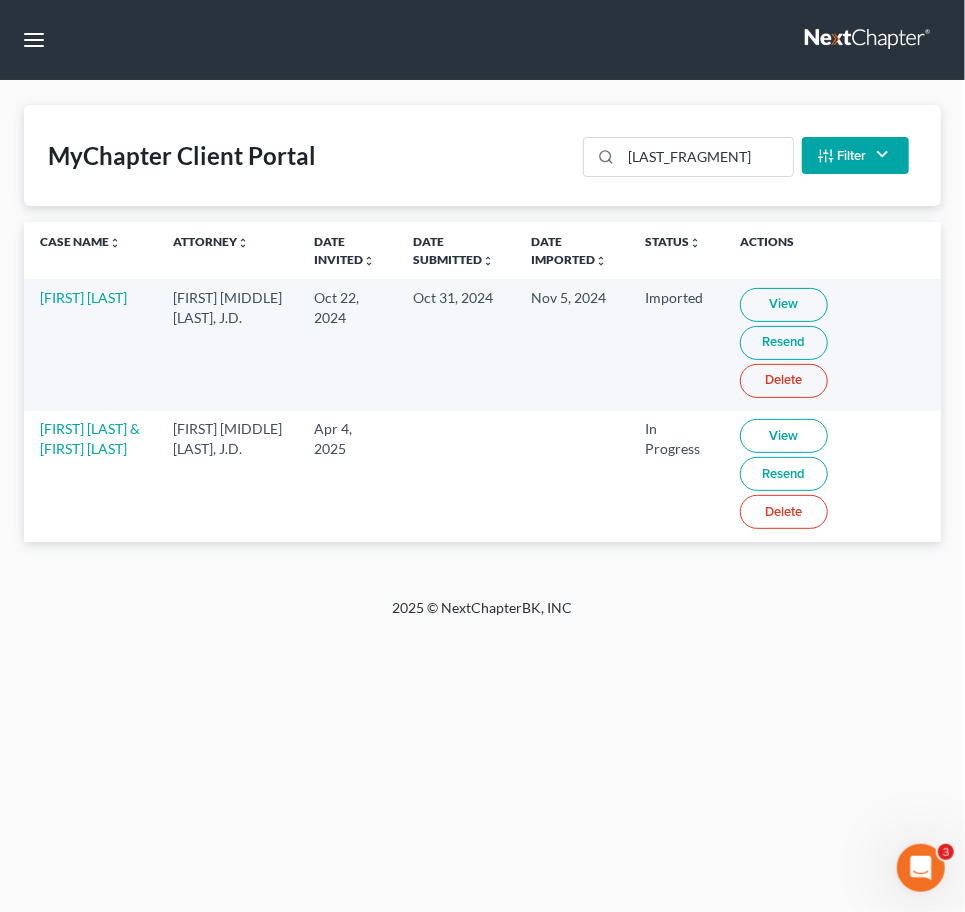 click at bounding box center [869, 40] 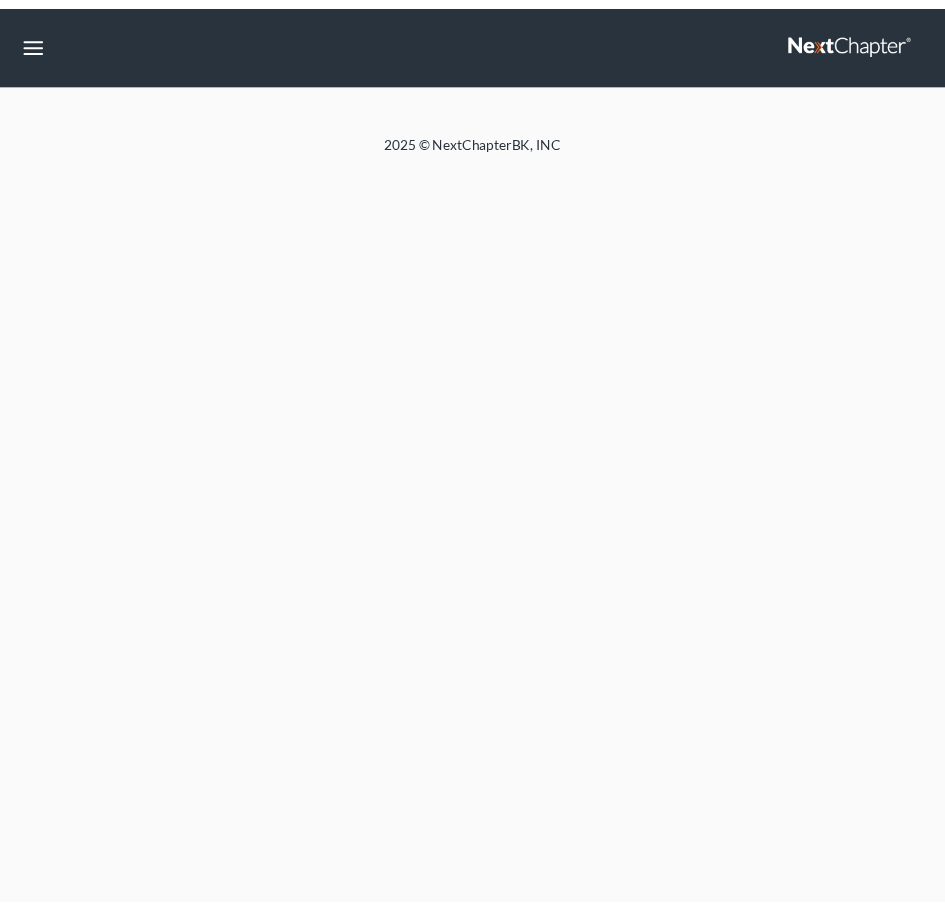 scroll, scrollTop: 0, scrollLeft: 0, axis: both 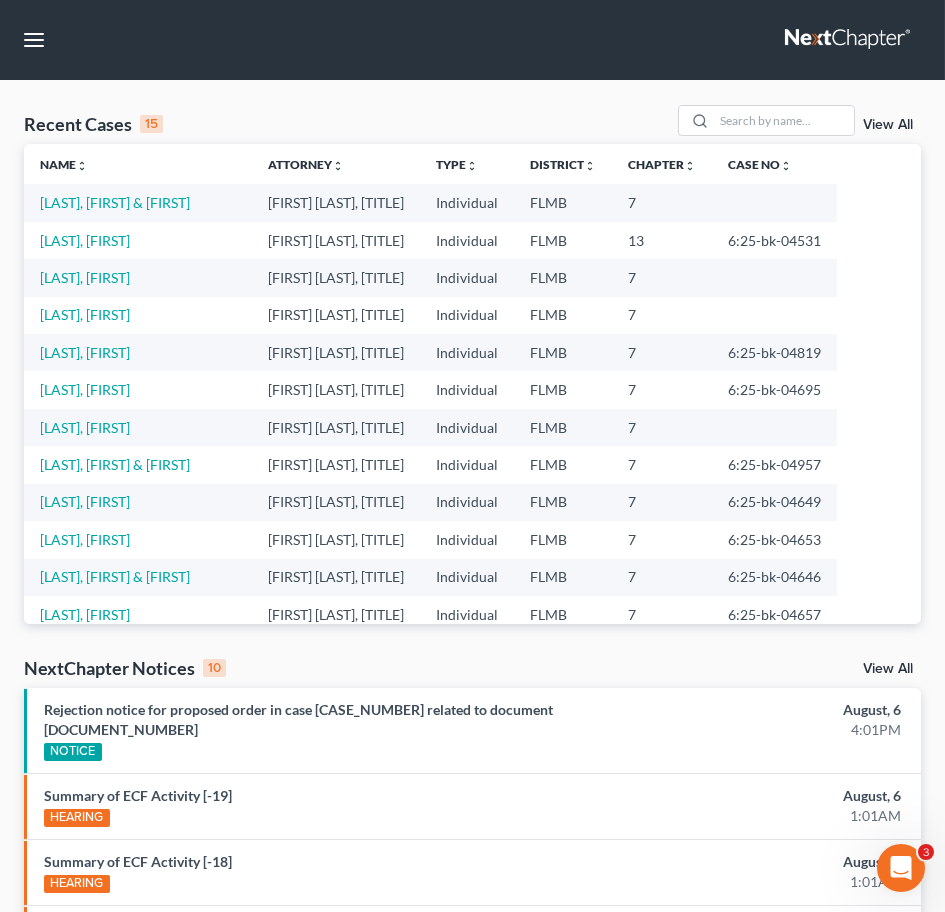 click on "View All" at bounding box center (888, 125) 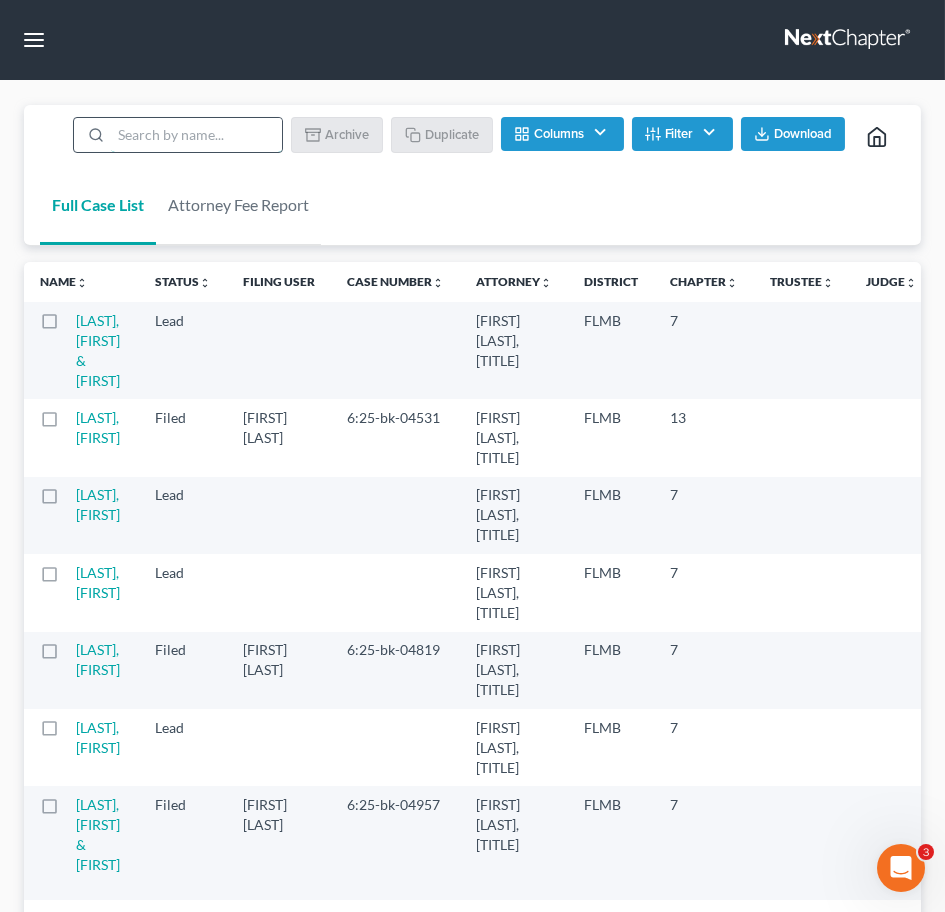 click at bounding box center [196, 135] 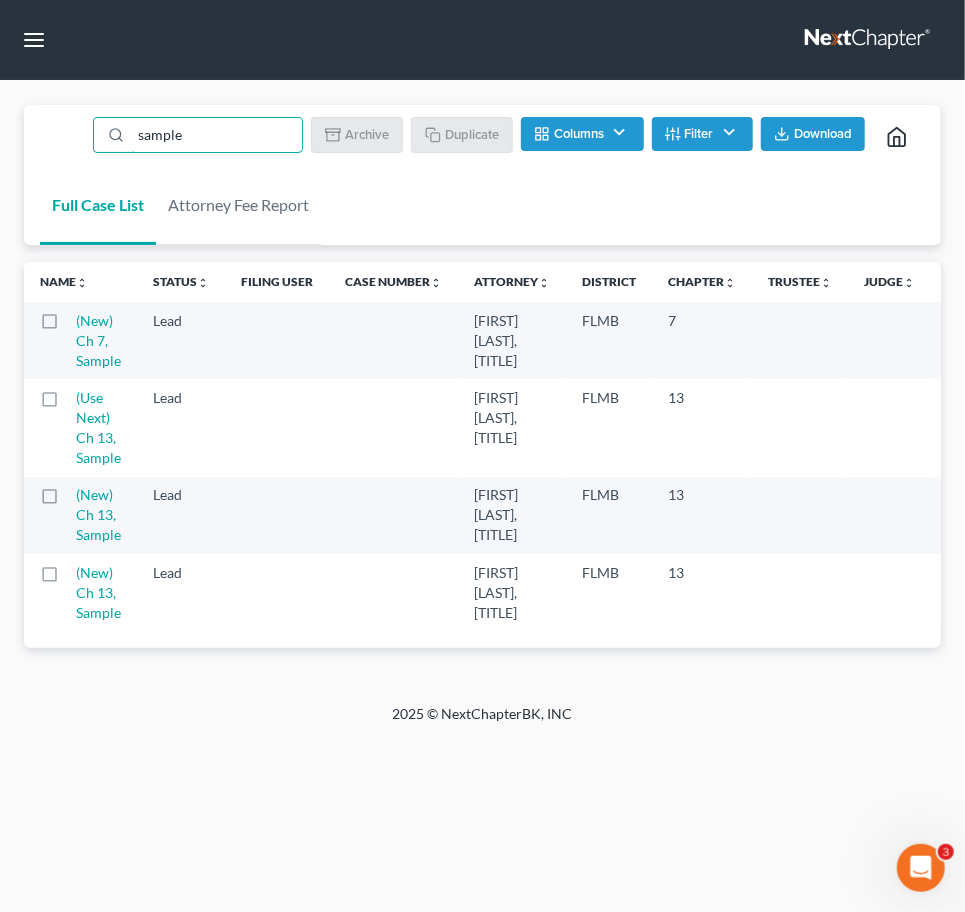 click at bounding box center [68, 326] 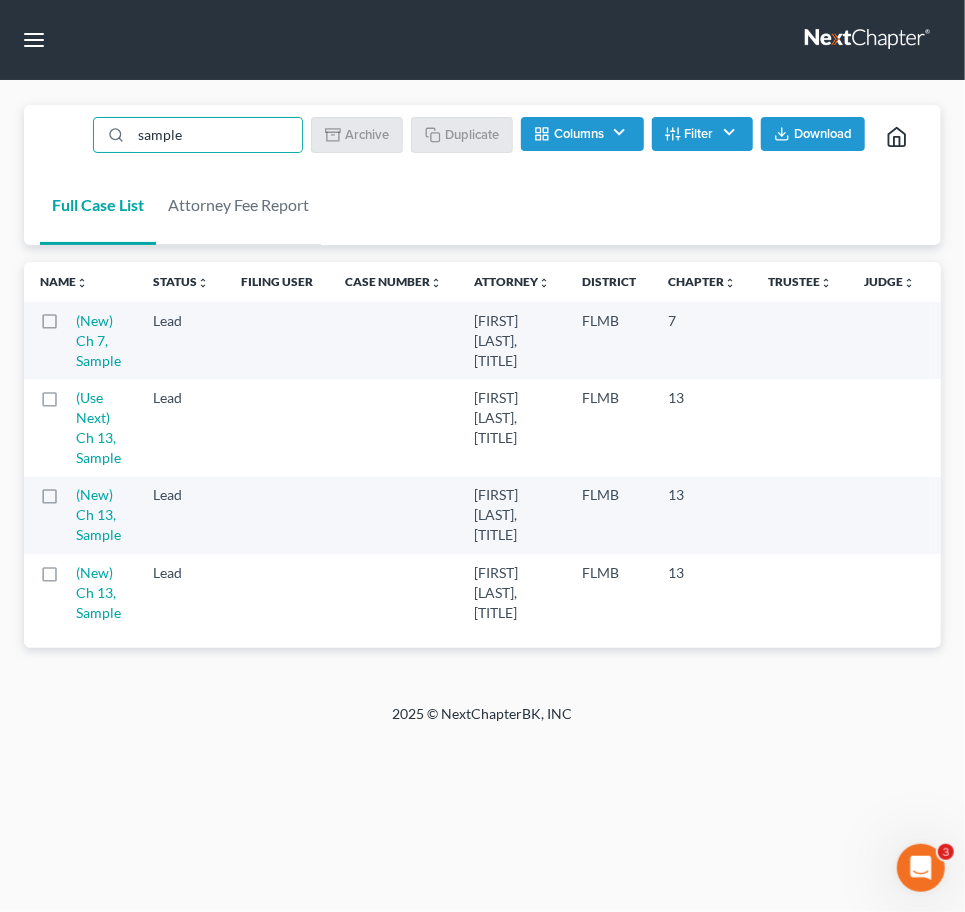 click at bounding box center [82, 317] 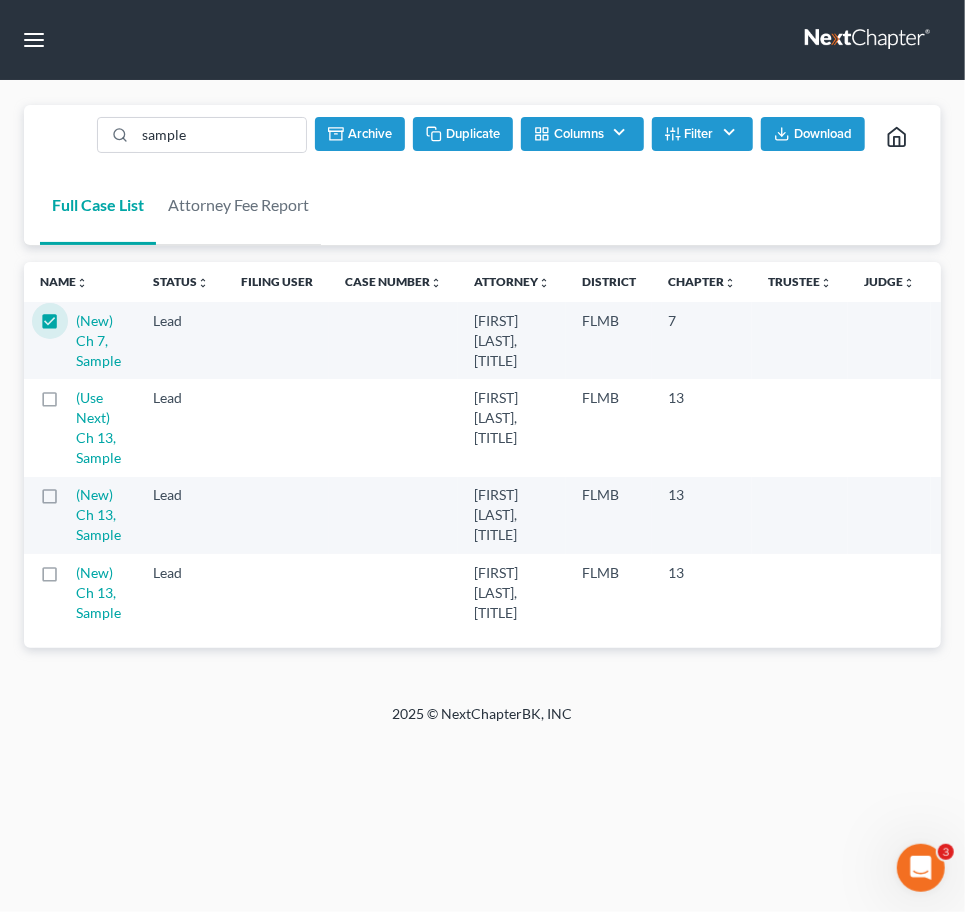 click on "Duplicate" at bounding box center (463, 134) 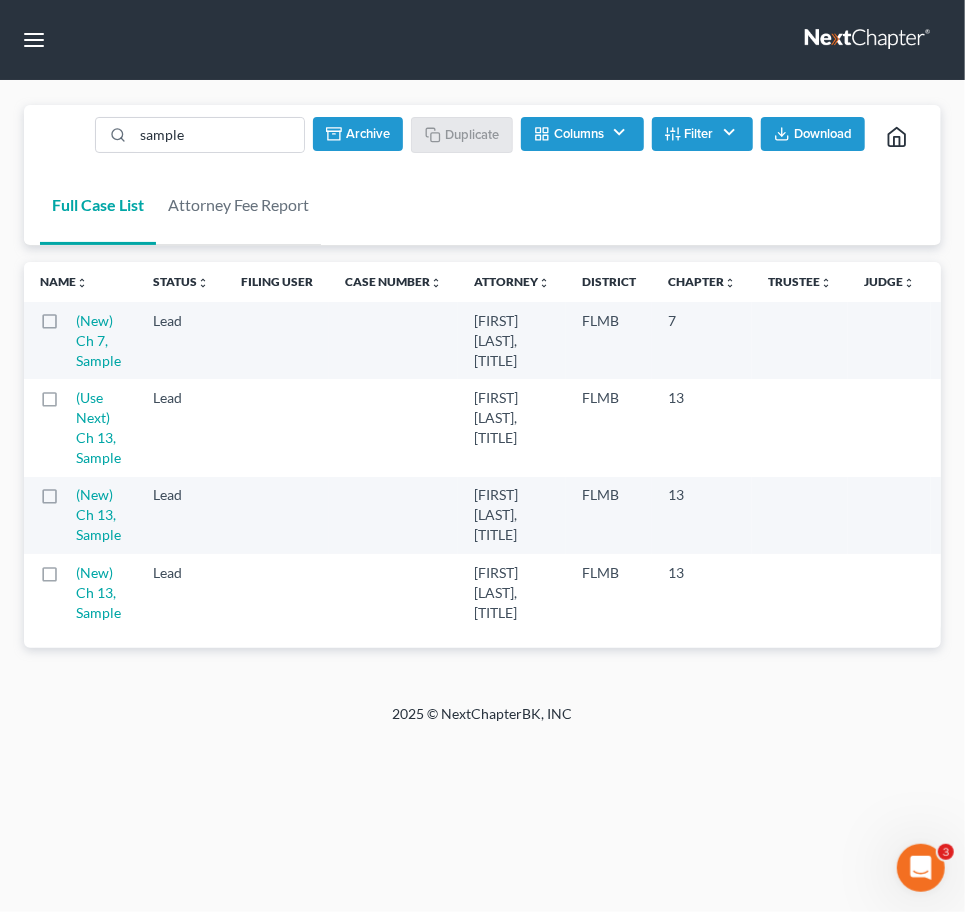 checkbox on "false" 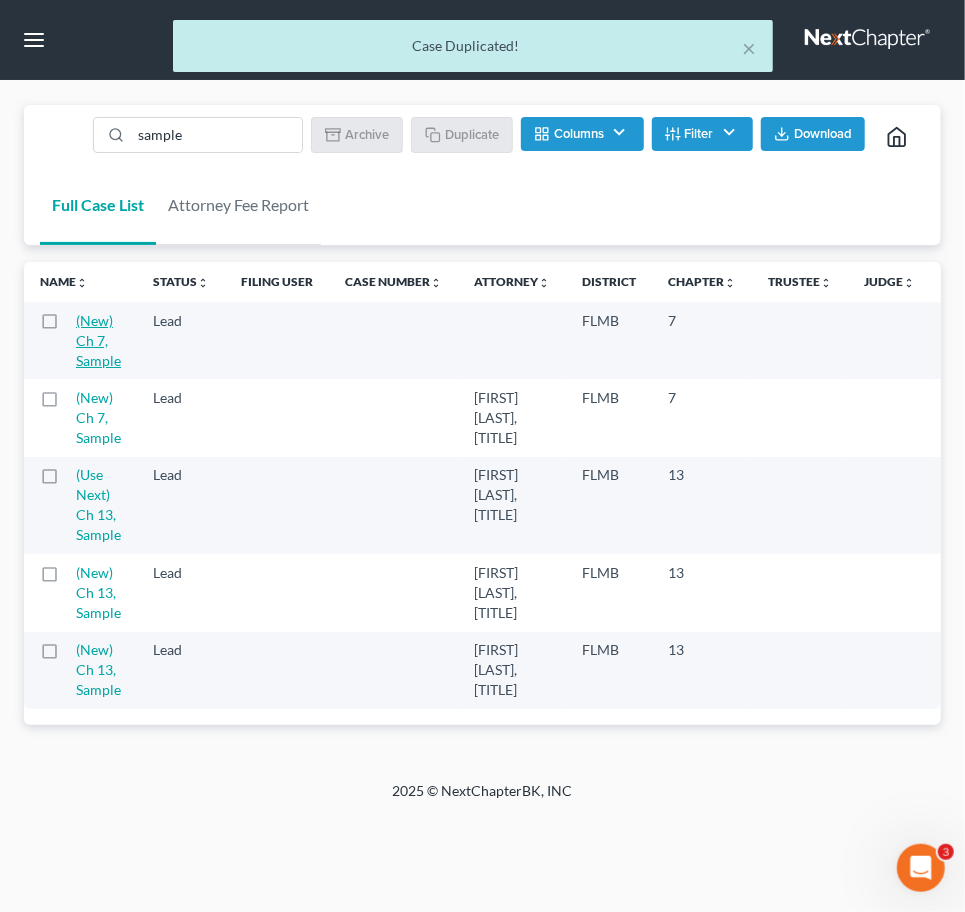 click on "(New) Ch 7, Sample" at bounding box center [98, 340] 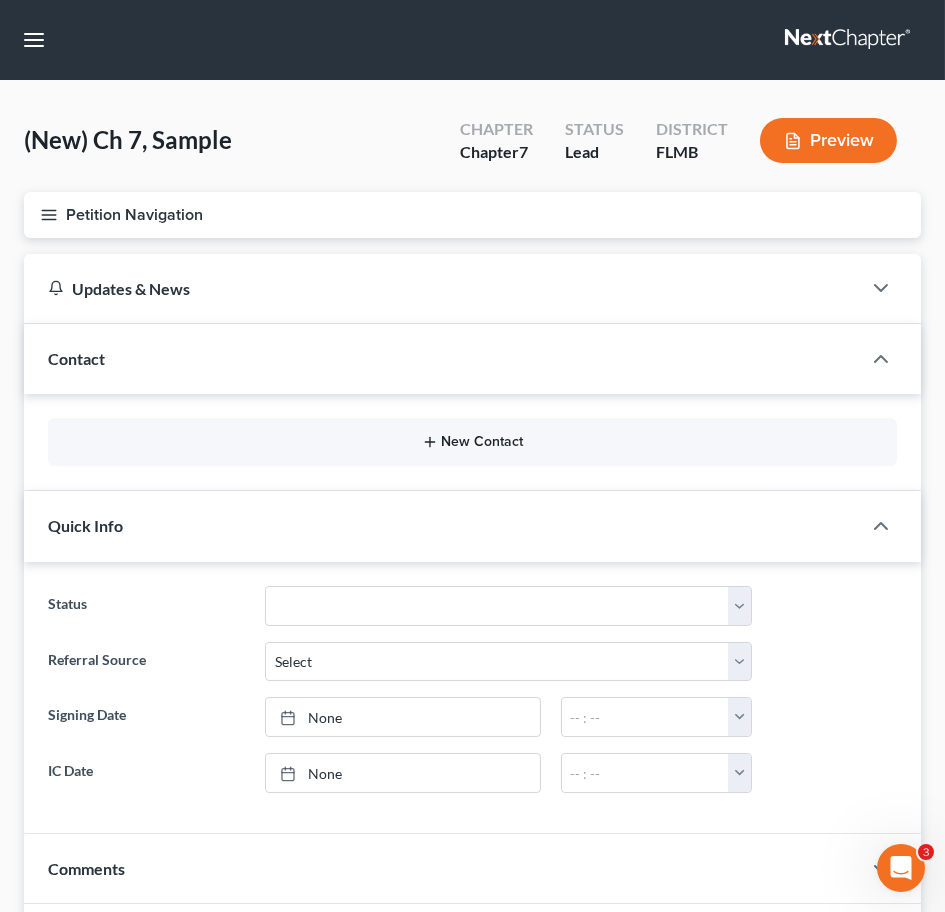 click on "New Contact" at bounding box center (472, 442) 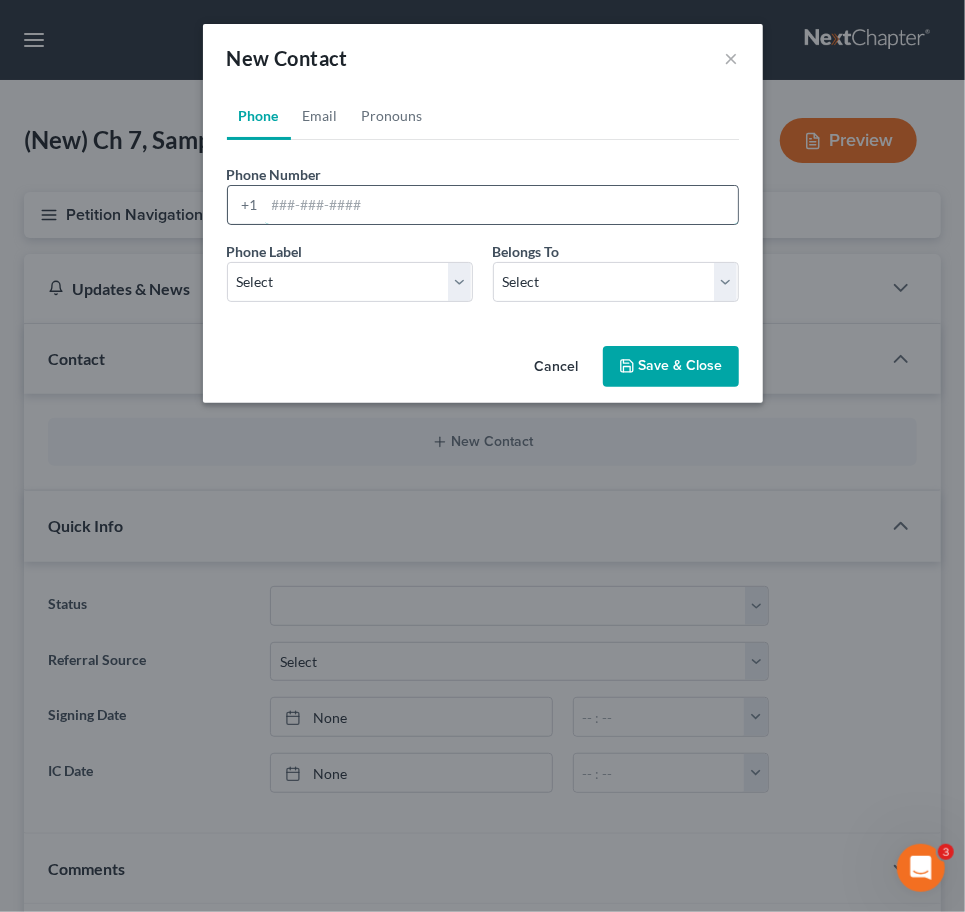 click at bounding box center [501, 205] 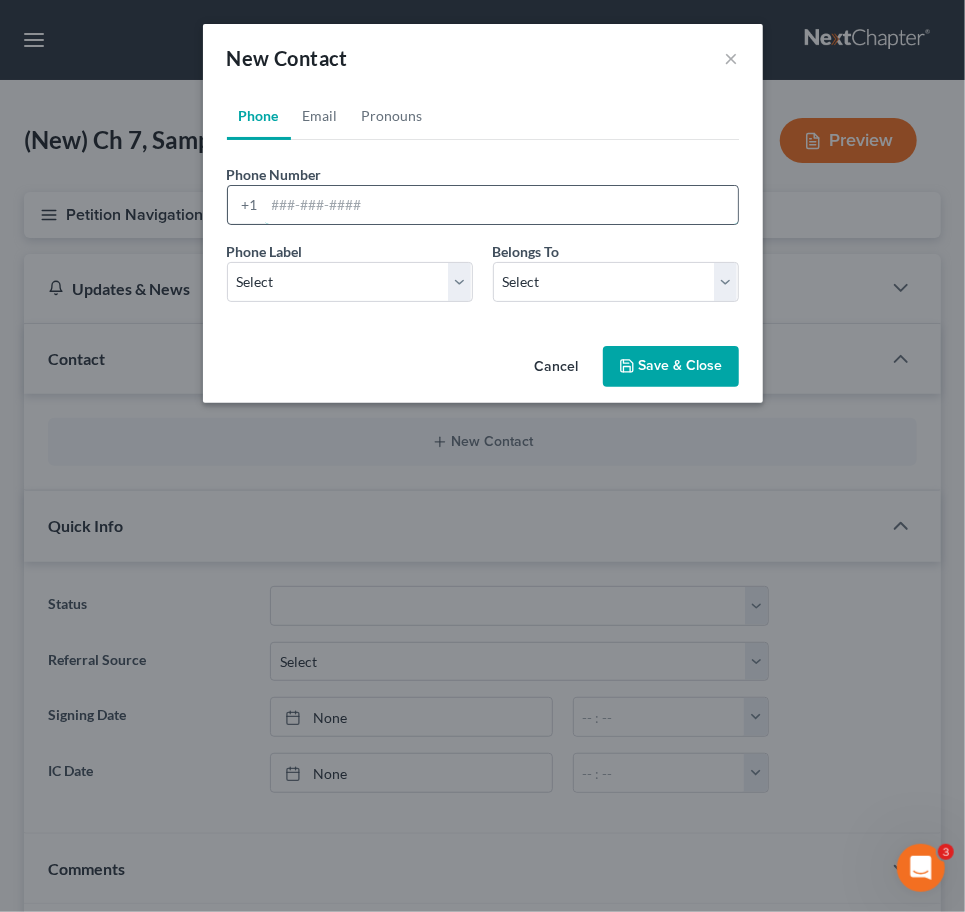 paste on "[PHONE]" 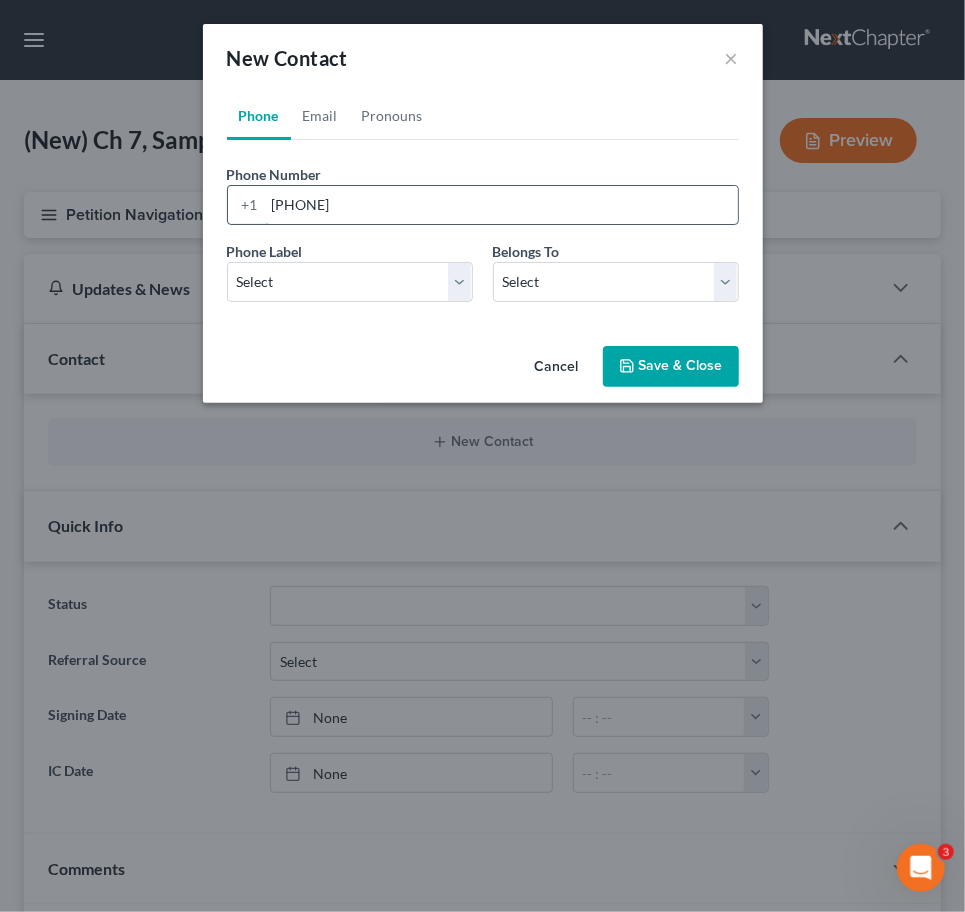 click on "[PHONE]" at bounding box center (501, 205) 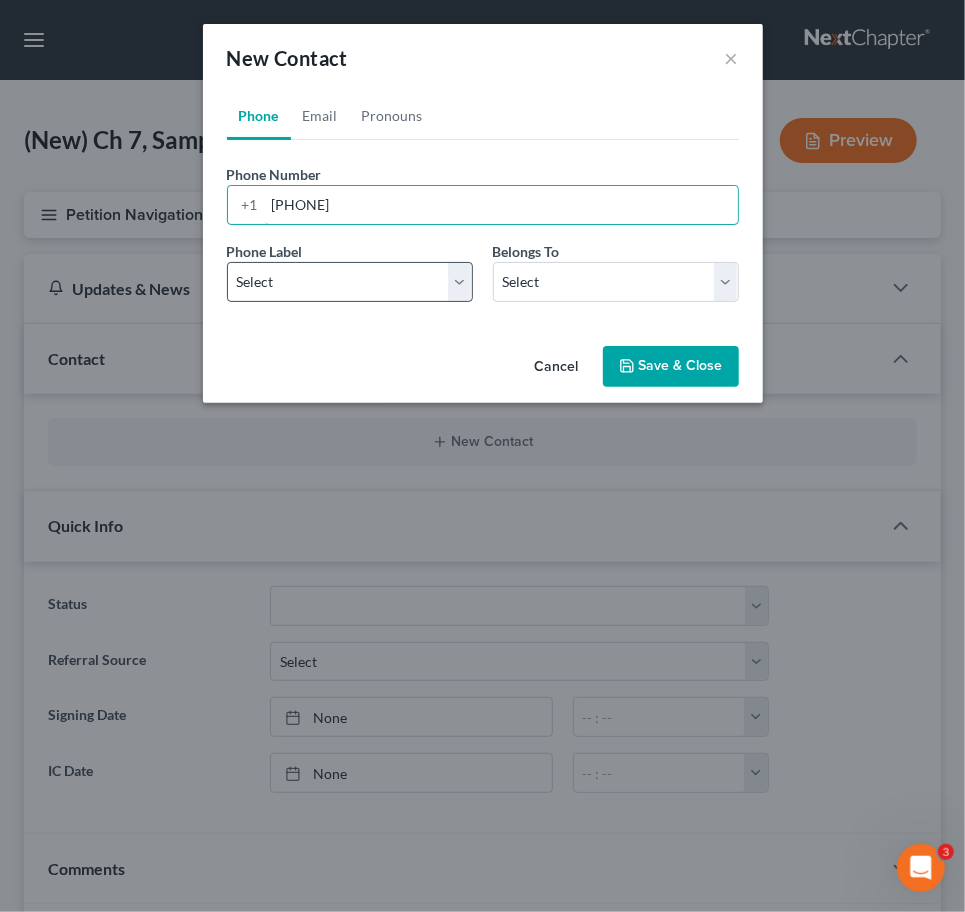 type on "[PHONE]" 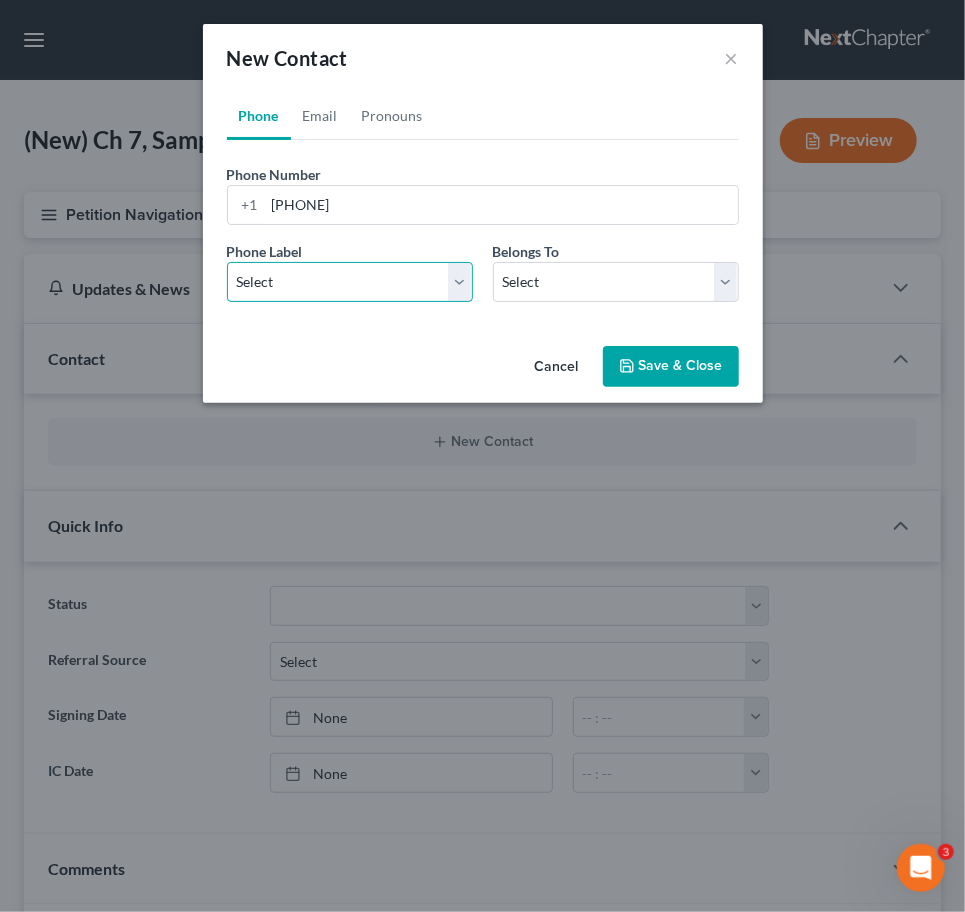 click on "Select Mobile Home Work Other" at bounding box center [350, 282] 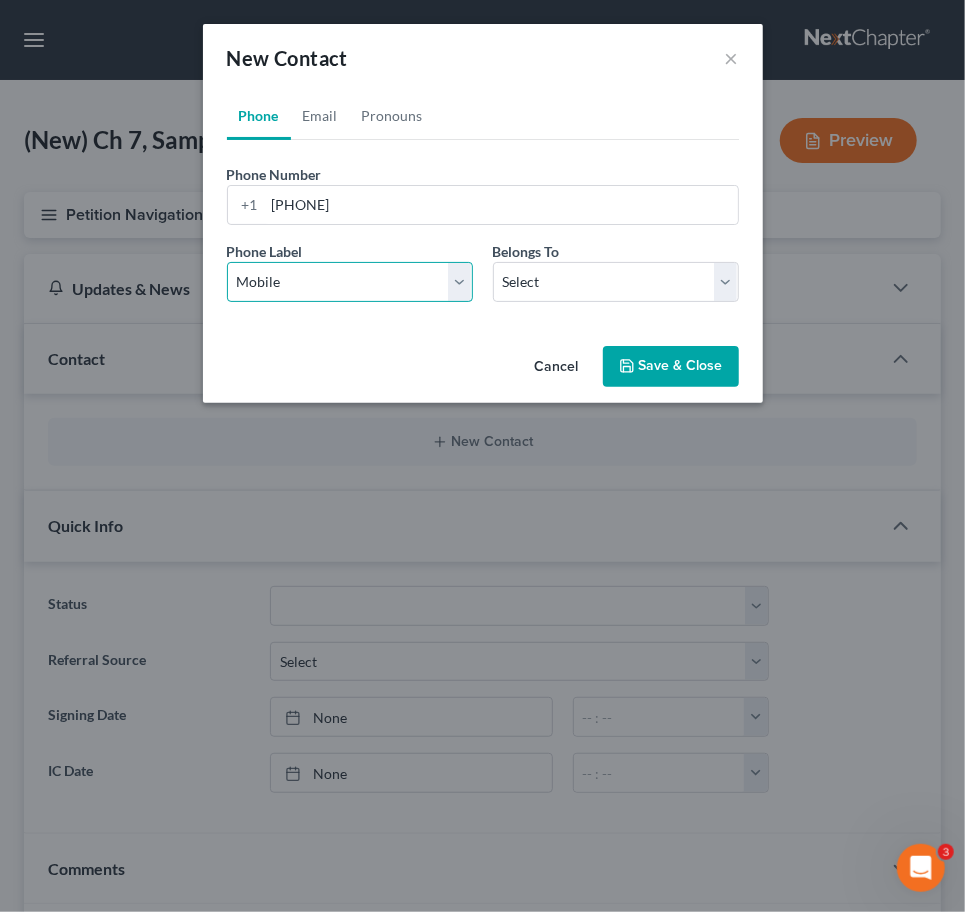 click on "Select Mobile Home Work Other" at bounding box center (350, 282) 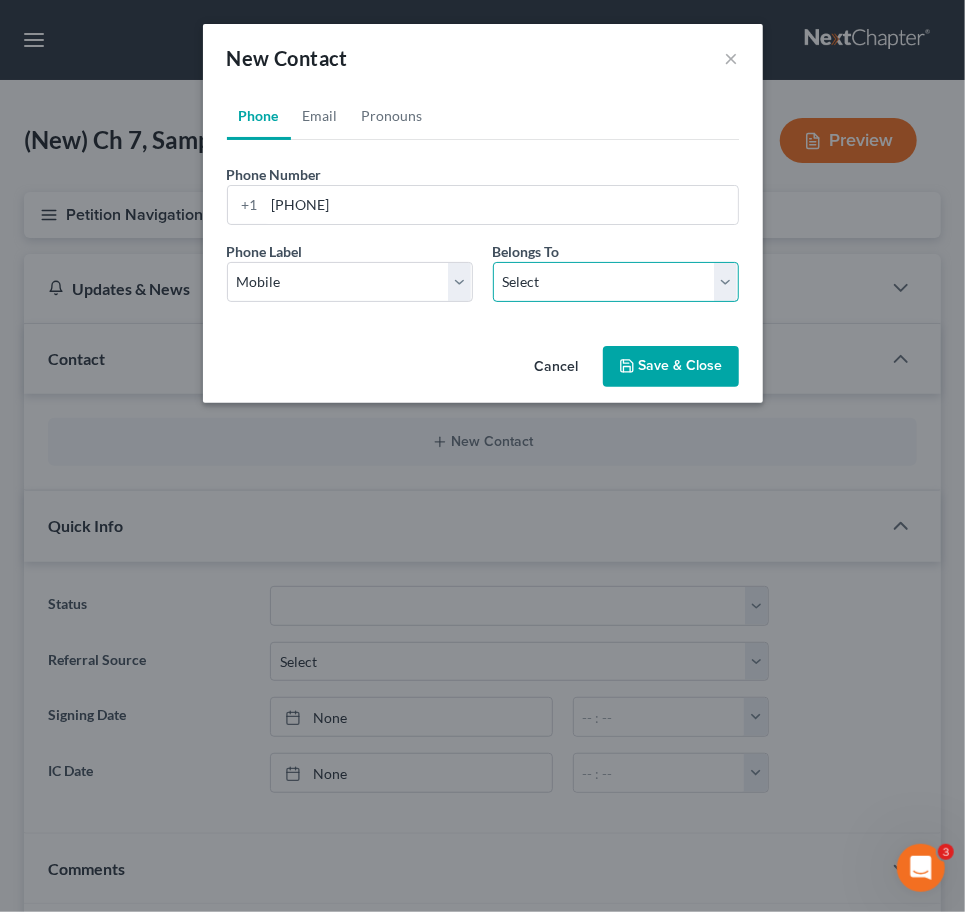 click on "Select Client Other" at bounding box center [616, 282] 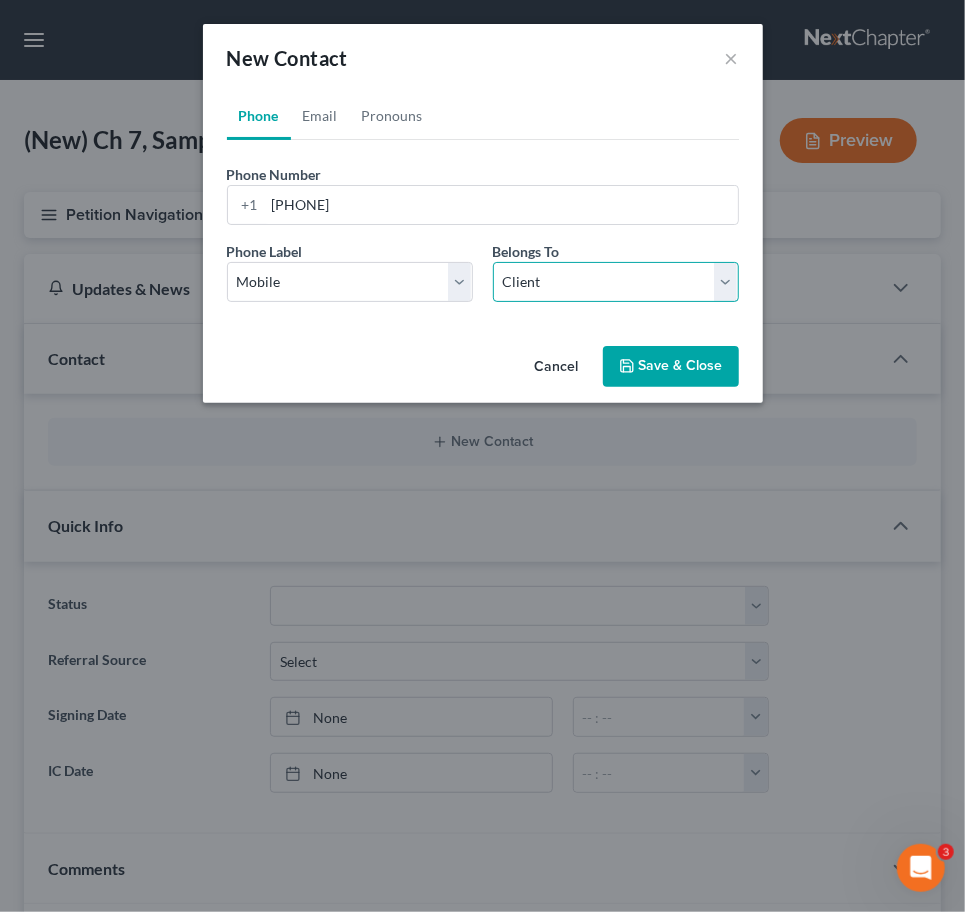 click on "Select Client Other" at bounding box center [616, 282] 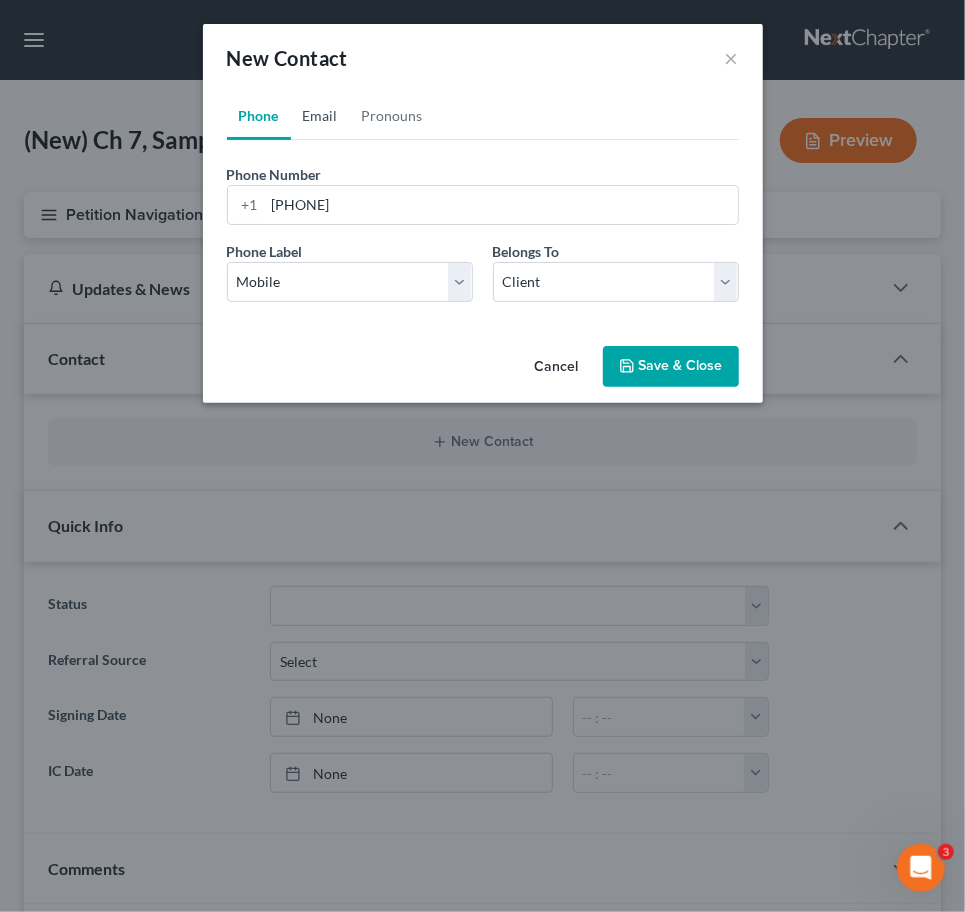 click on "Email" at bounding box center [320, 116] 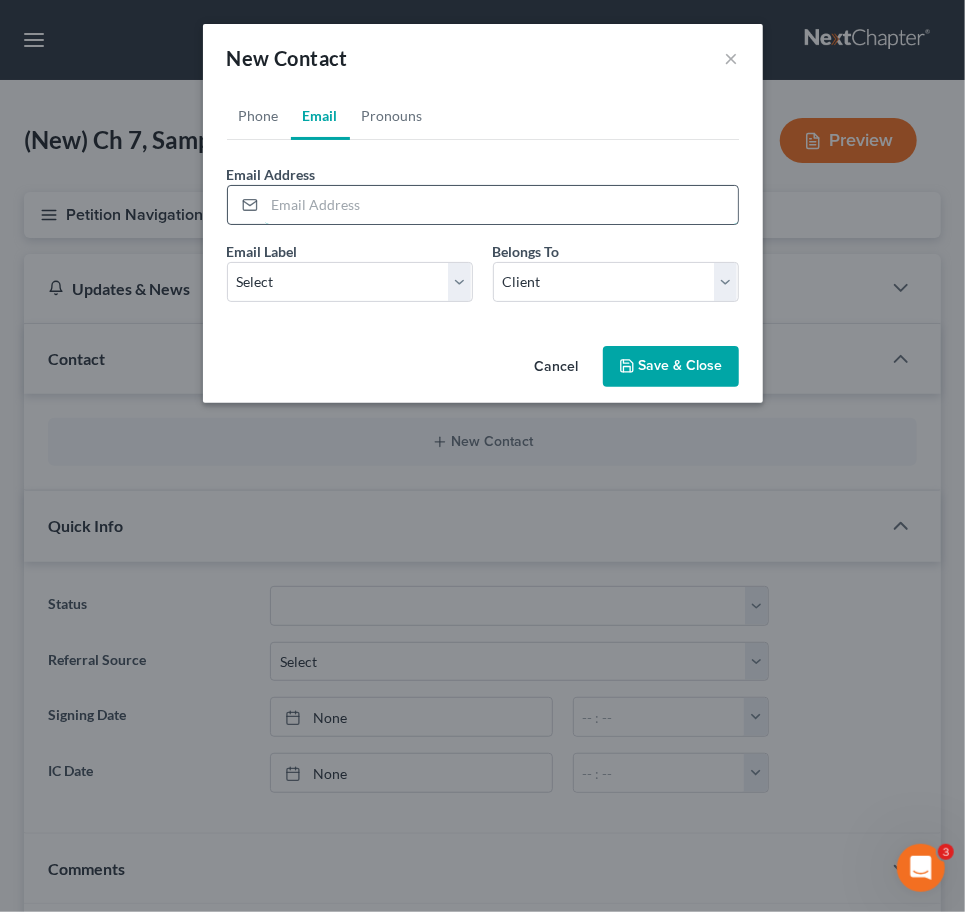 click at bounding box center [501, 205] 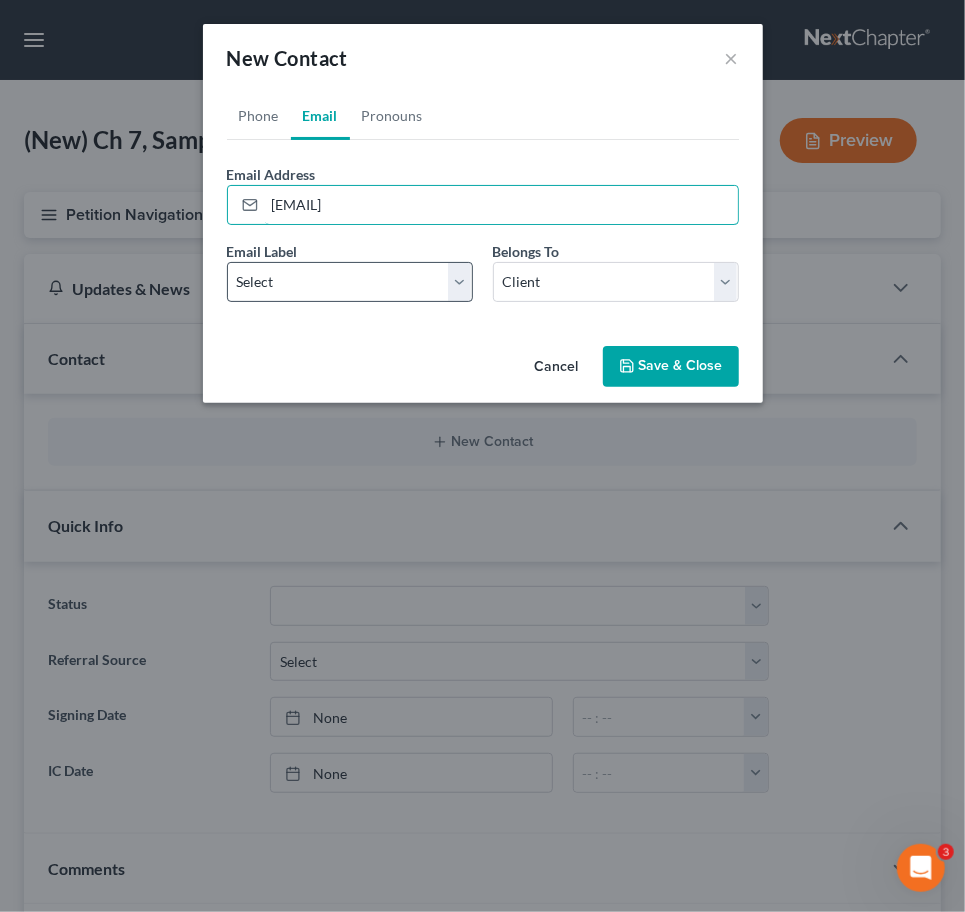 type on "[EMAIL]" 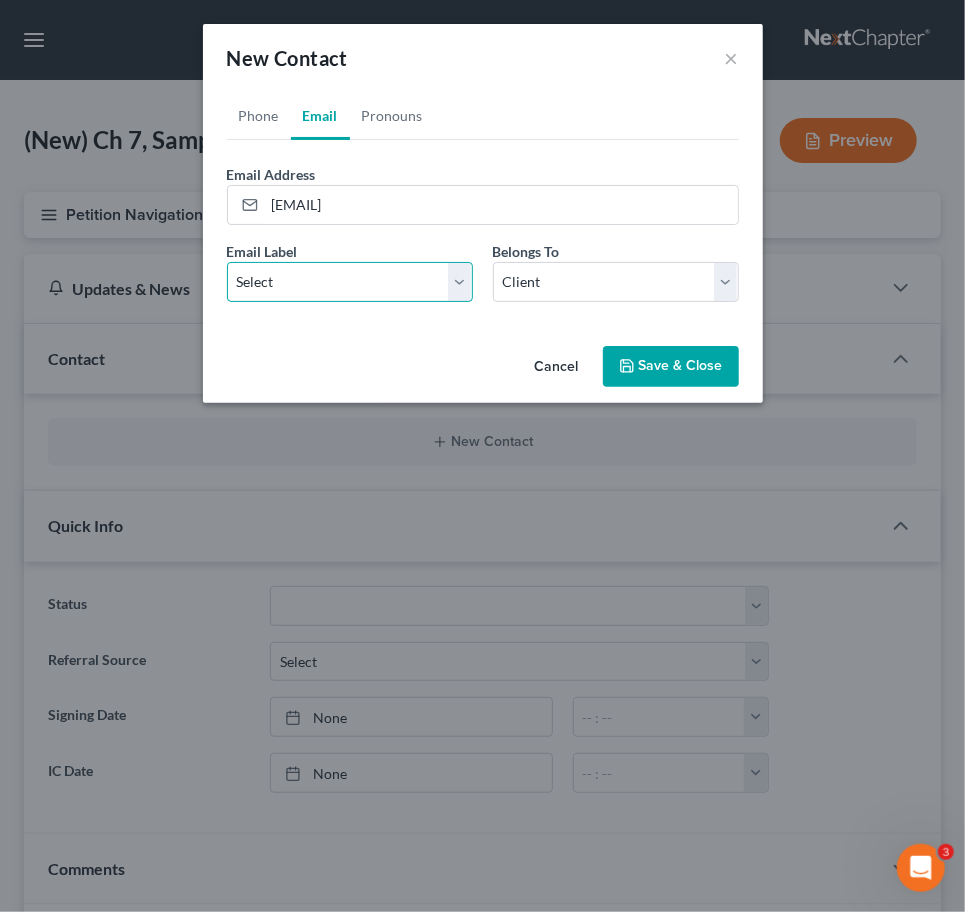 click on "Select Home Work Other" at bounding box center (350, 282) 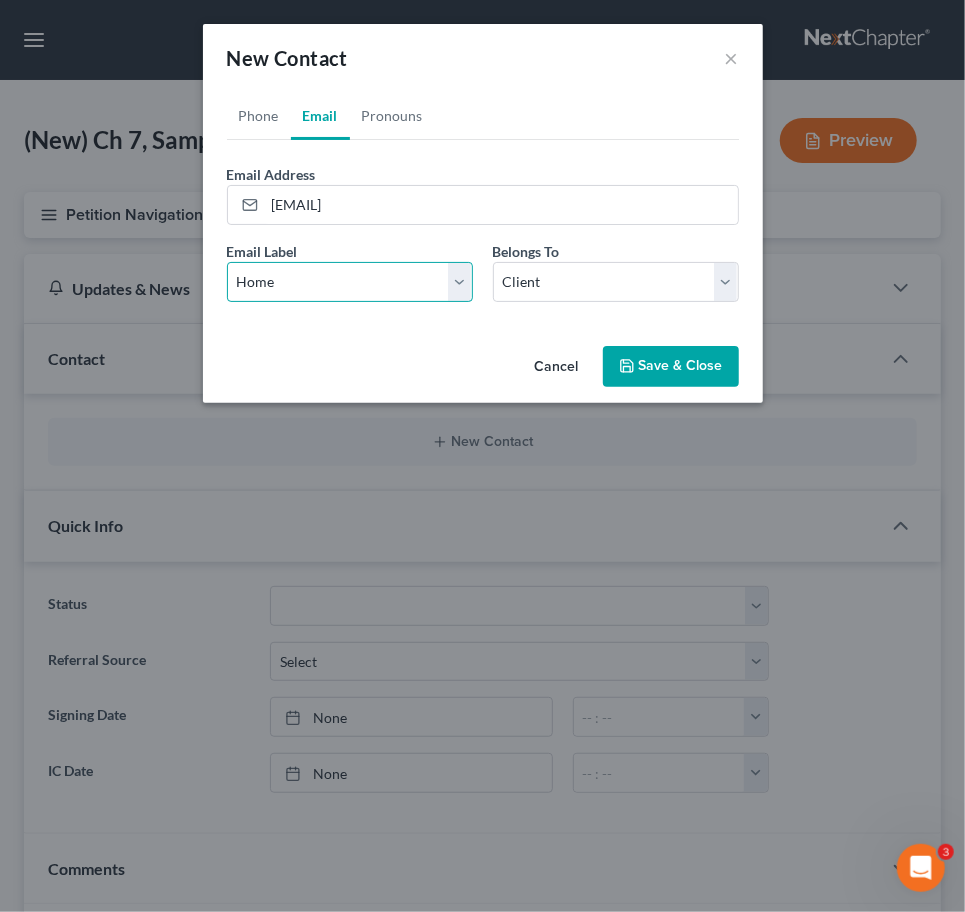 click on "Select Home Work Other" at bounding box center [350, 282] 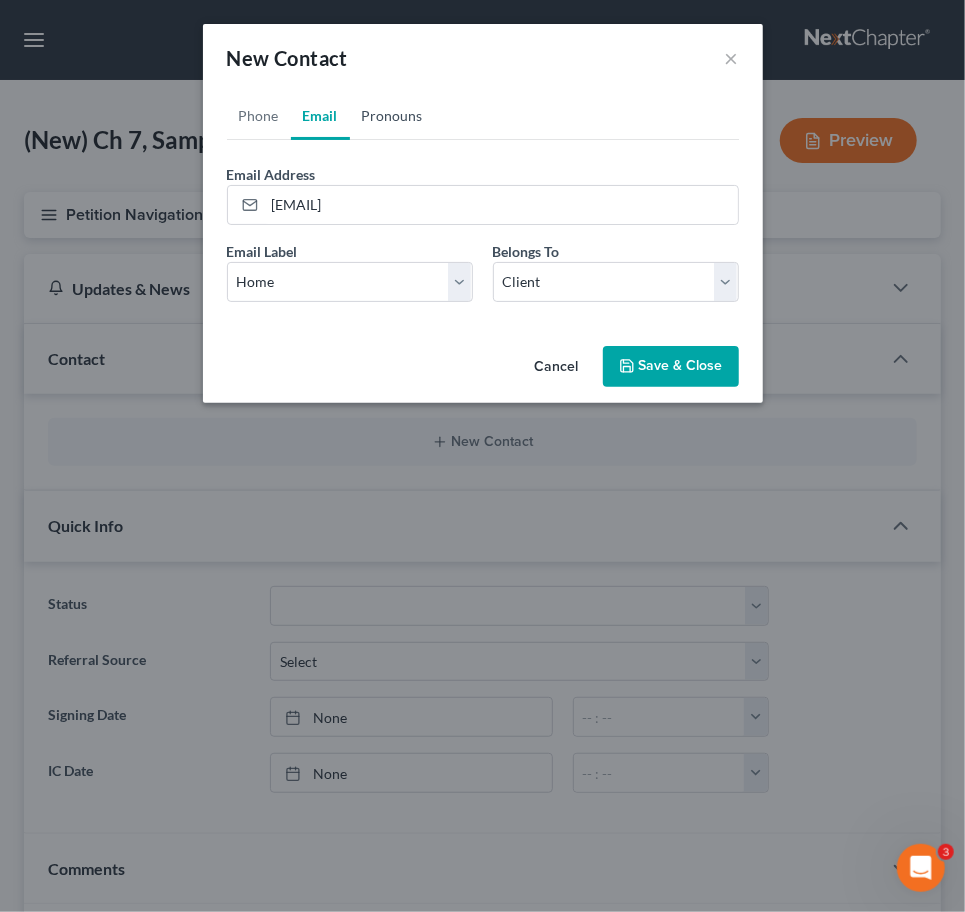 click on "Pronouns" at bounding box center [392, 116] 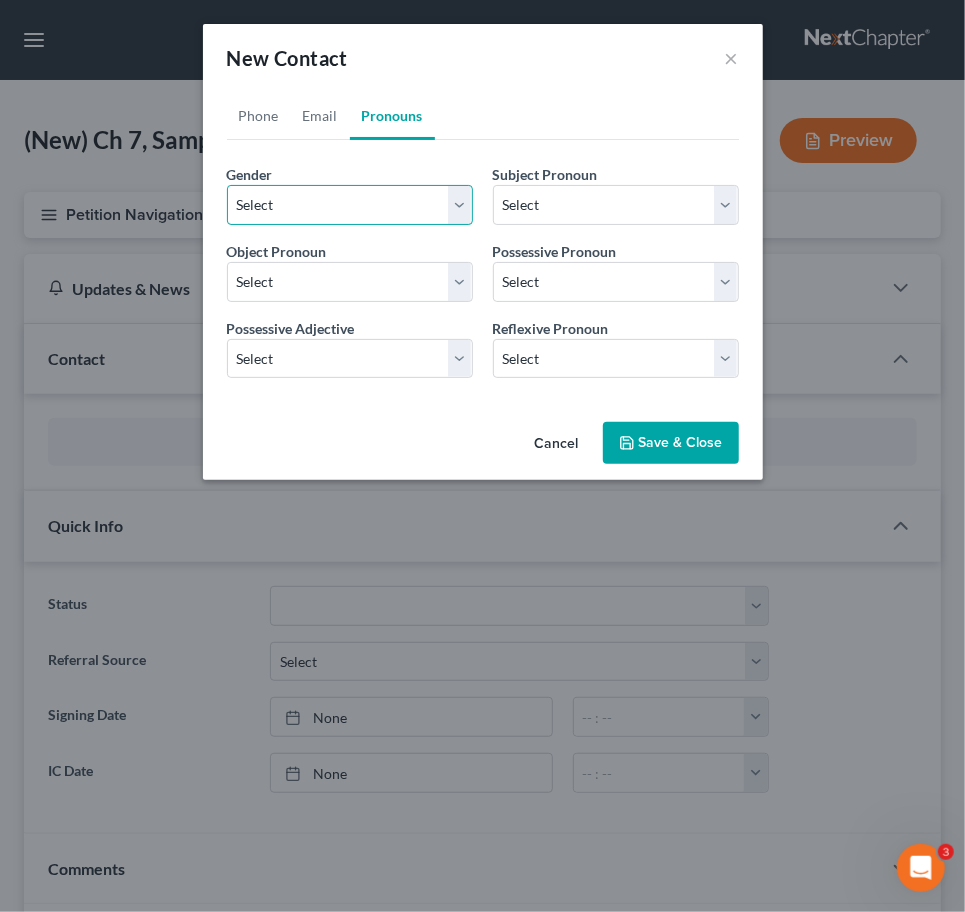 click on "Select Male Female Non Binary More Than One Person" at bounding box center (350, 205) 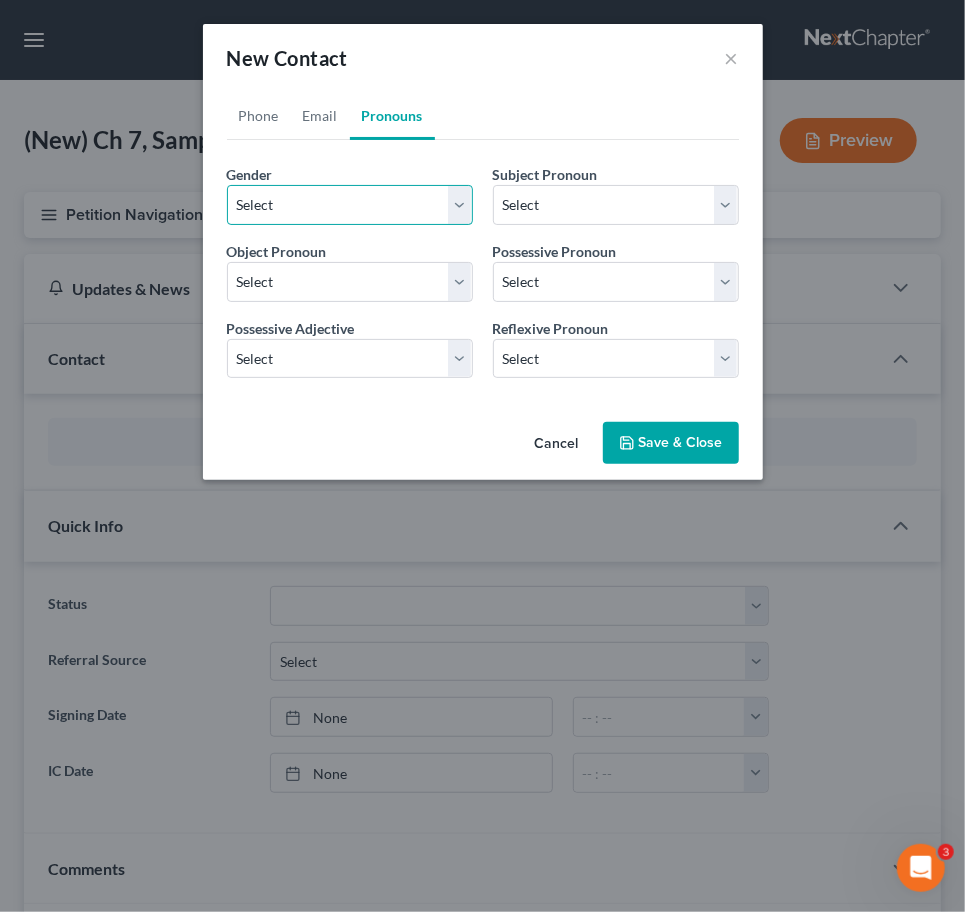 select on "1" 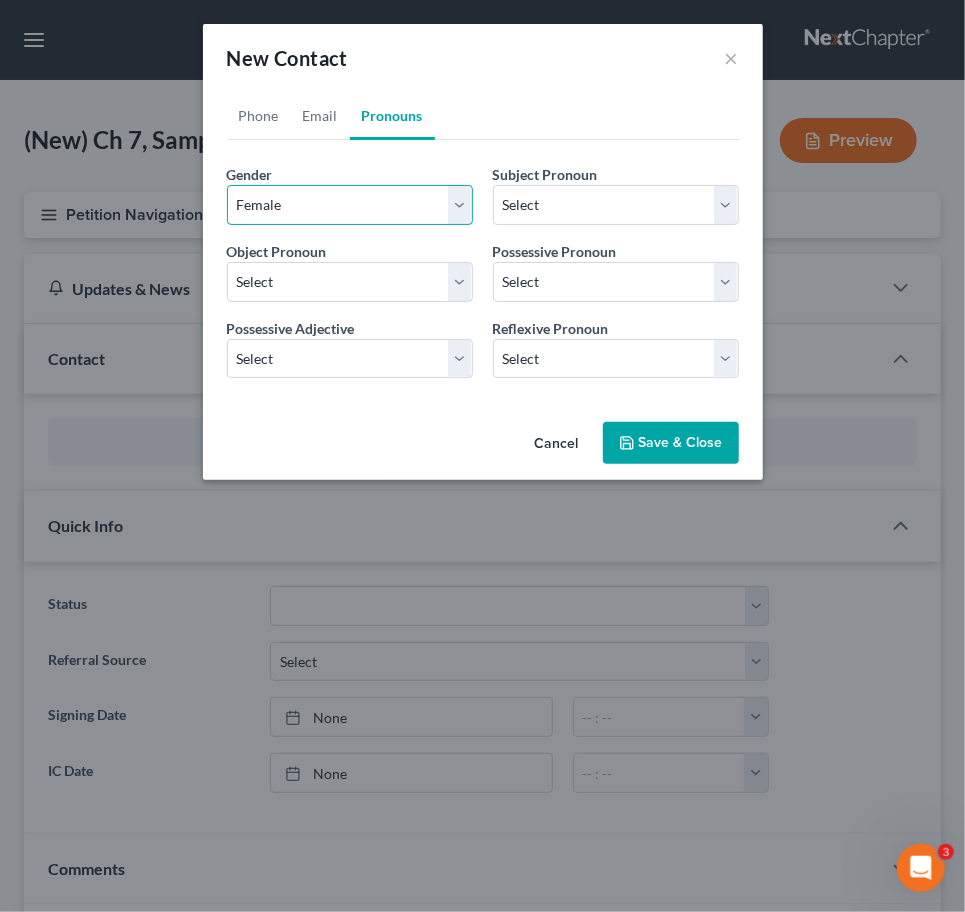 click on "Select Male Female Non Binary More Than One Person" at bounding box center (350, 205) 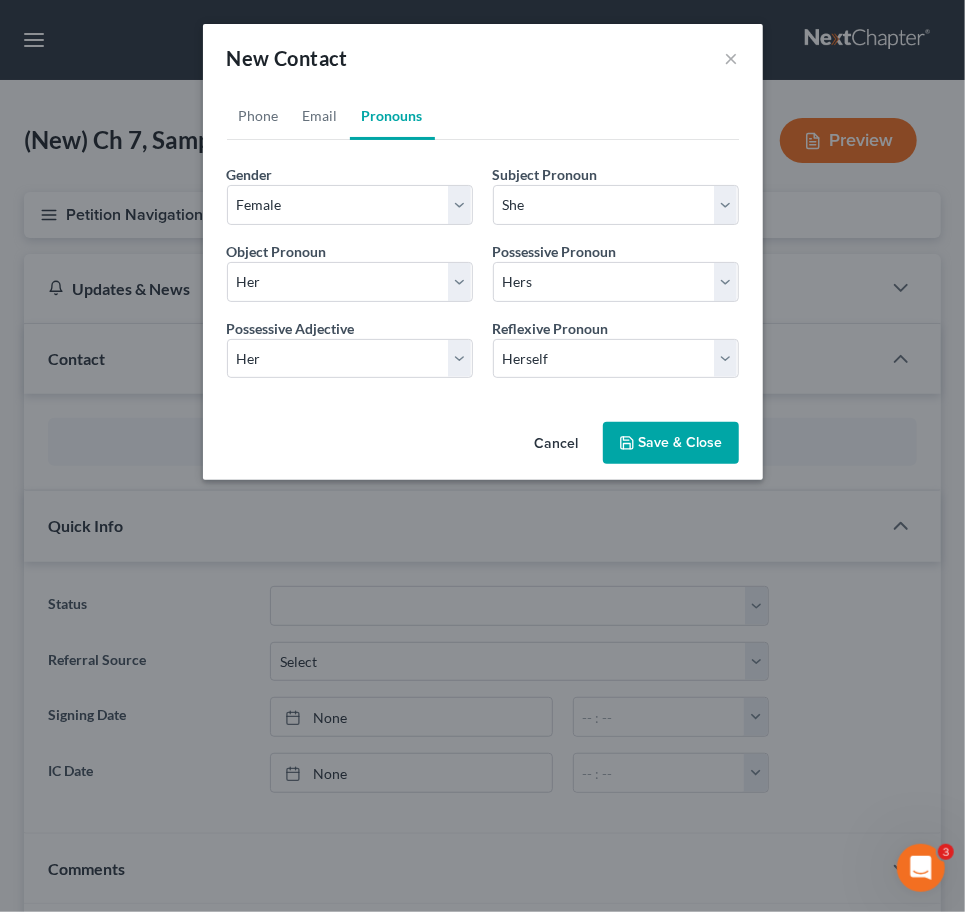 click on "Save & Close" at bounding box center (671, 443) 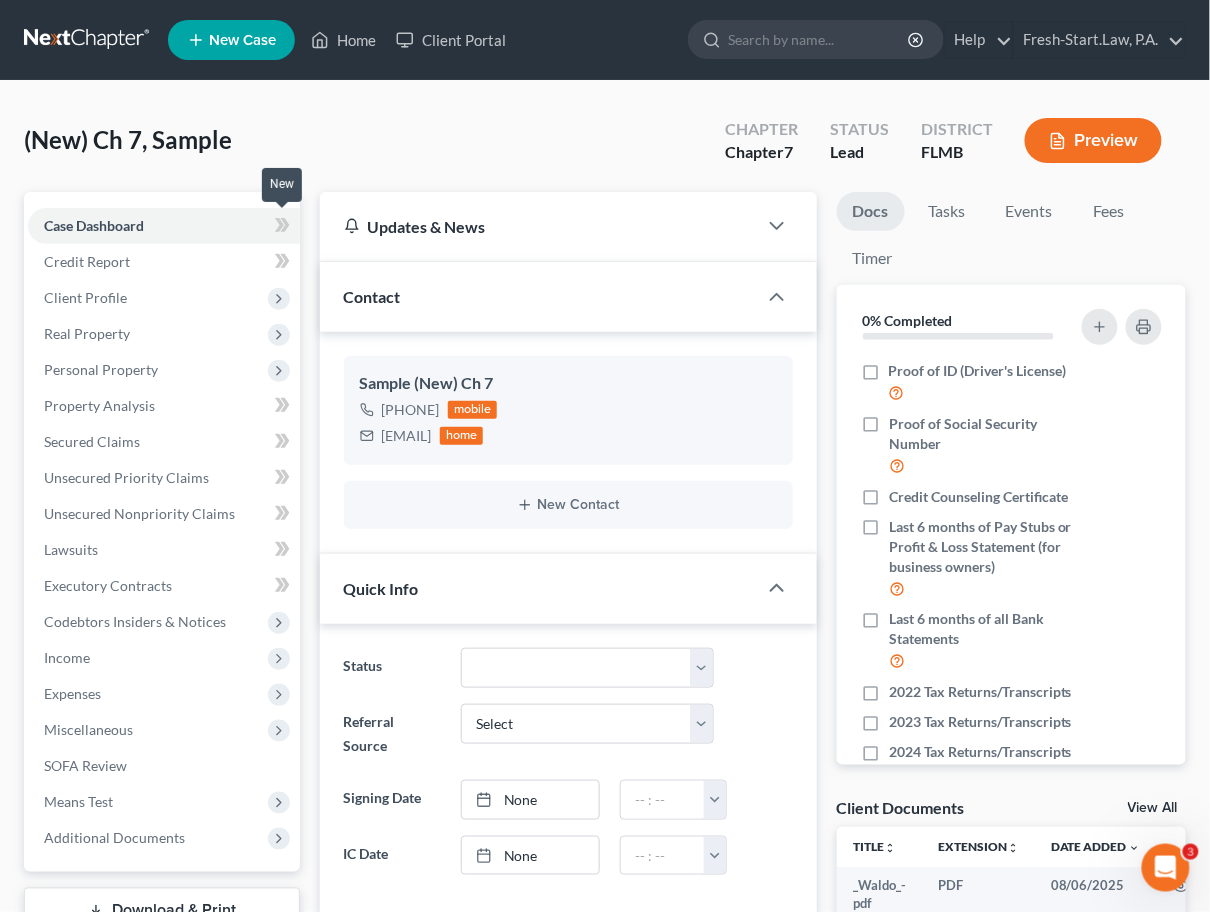 click 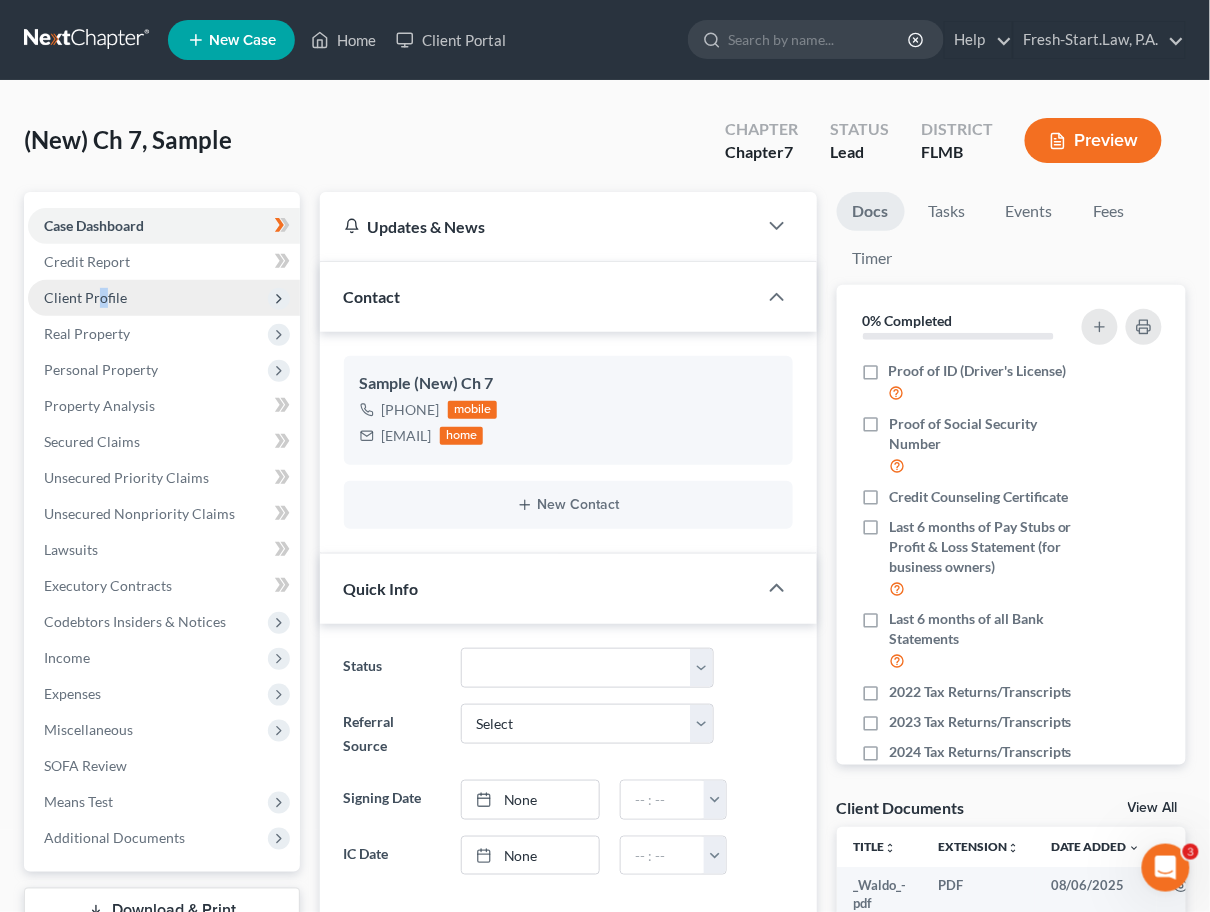 click on "Client Profile" at bounding box center (85, 297) 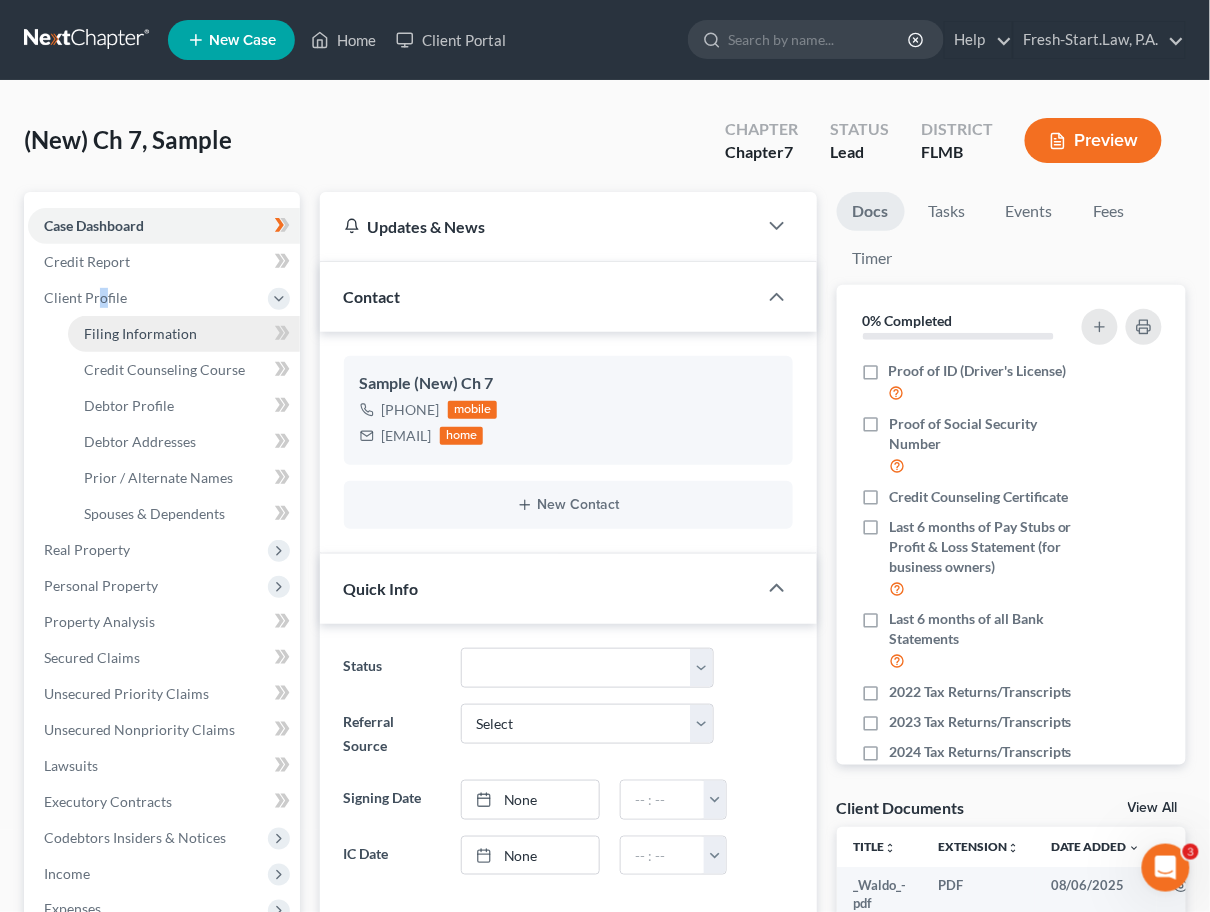 click on "Filing Information" at bounding box center (140, 333) 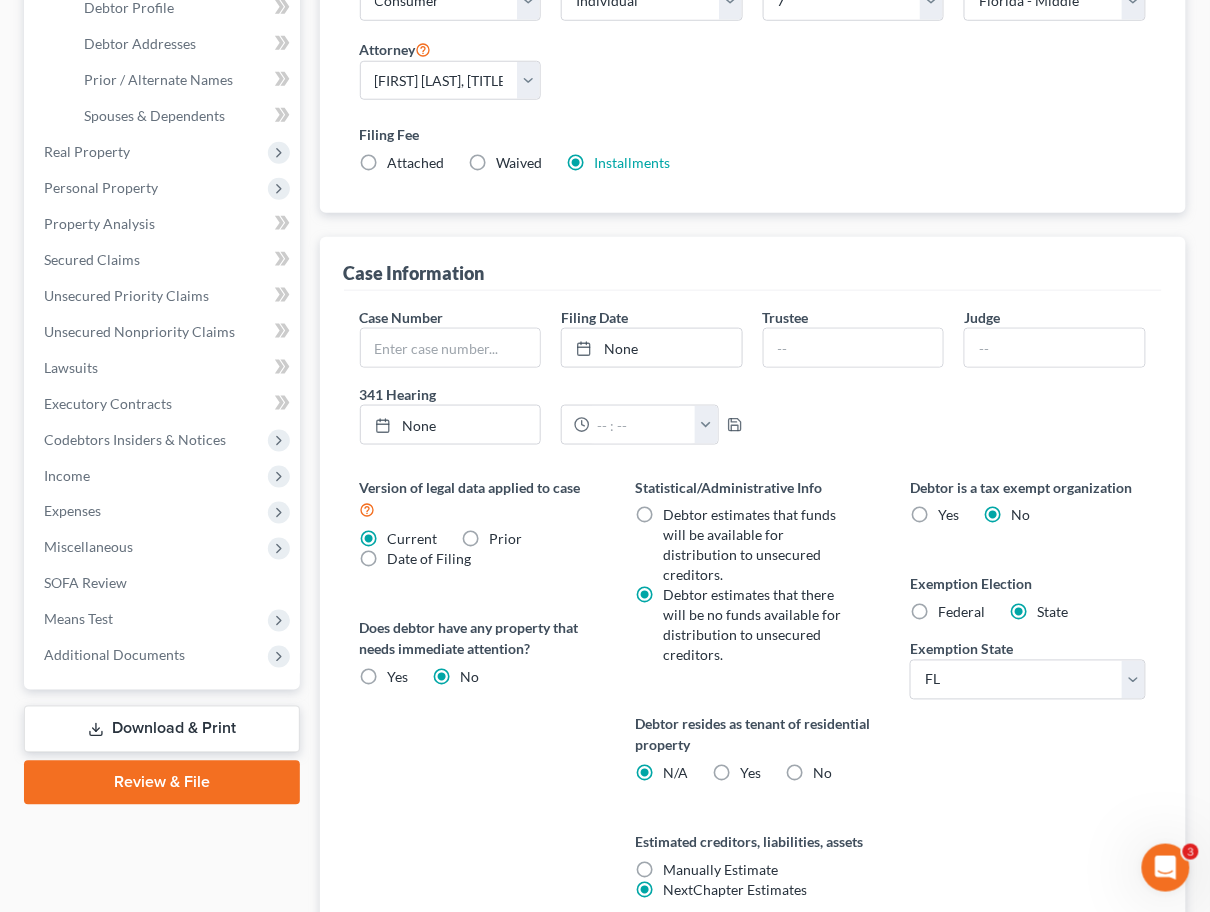 scroll, scrollTop: 400, scrollLeft: 0, axis: vertical 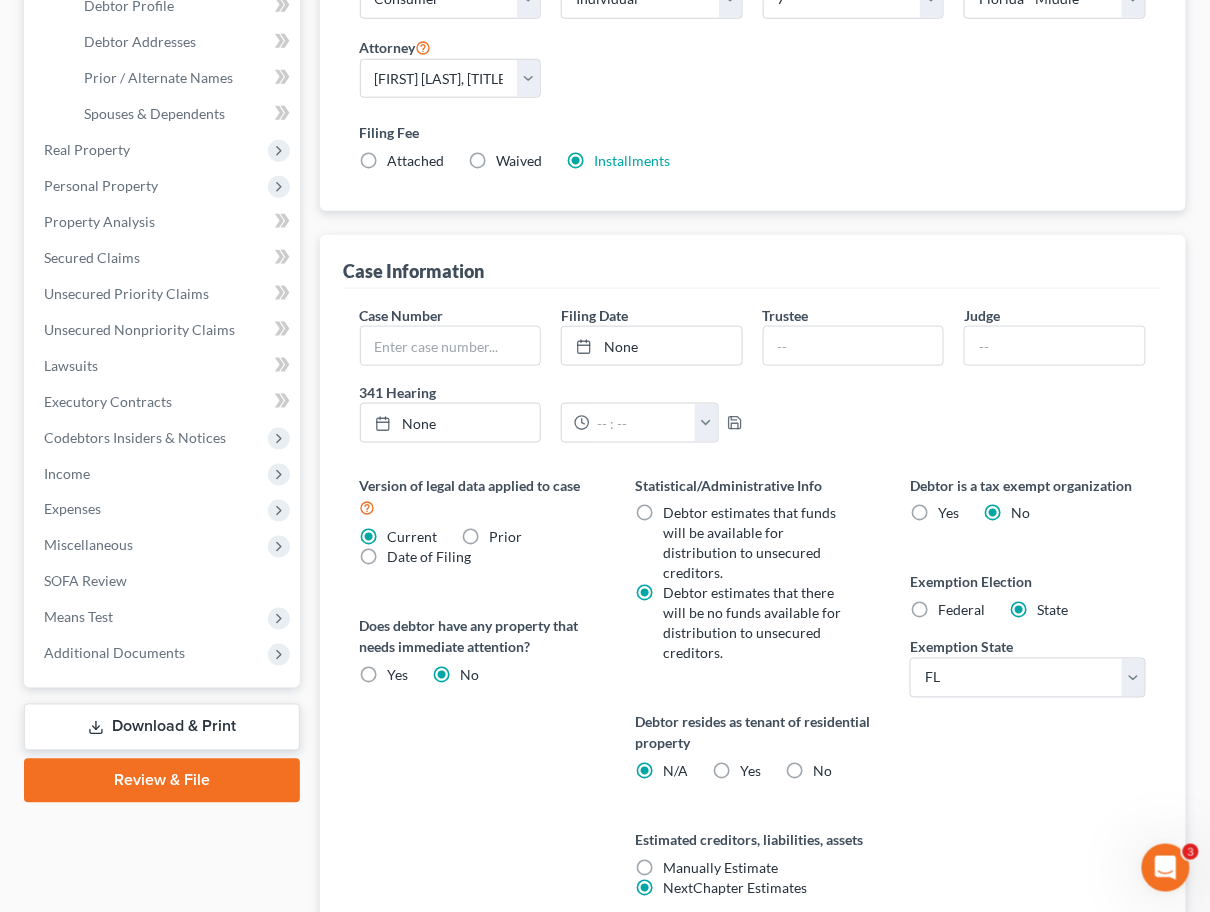 click on "Yes Yes" at bounding box center (750, 772) 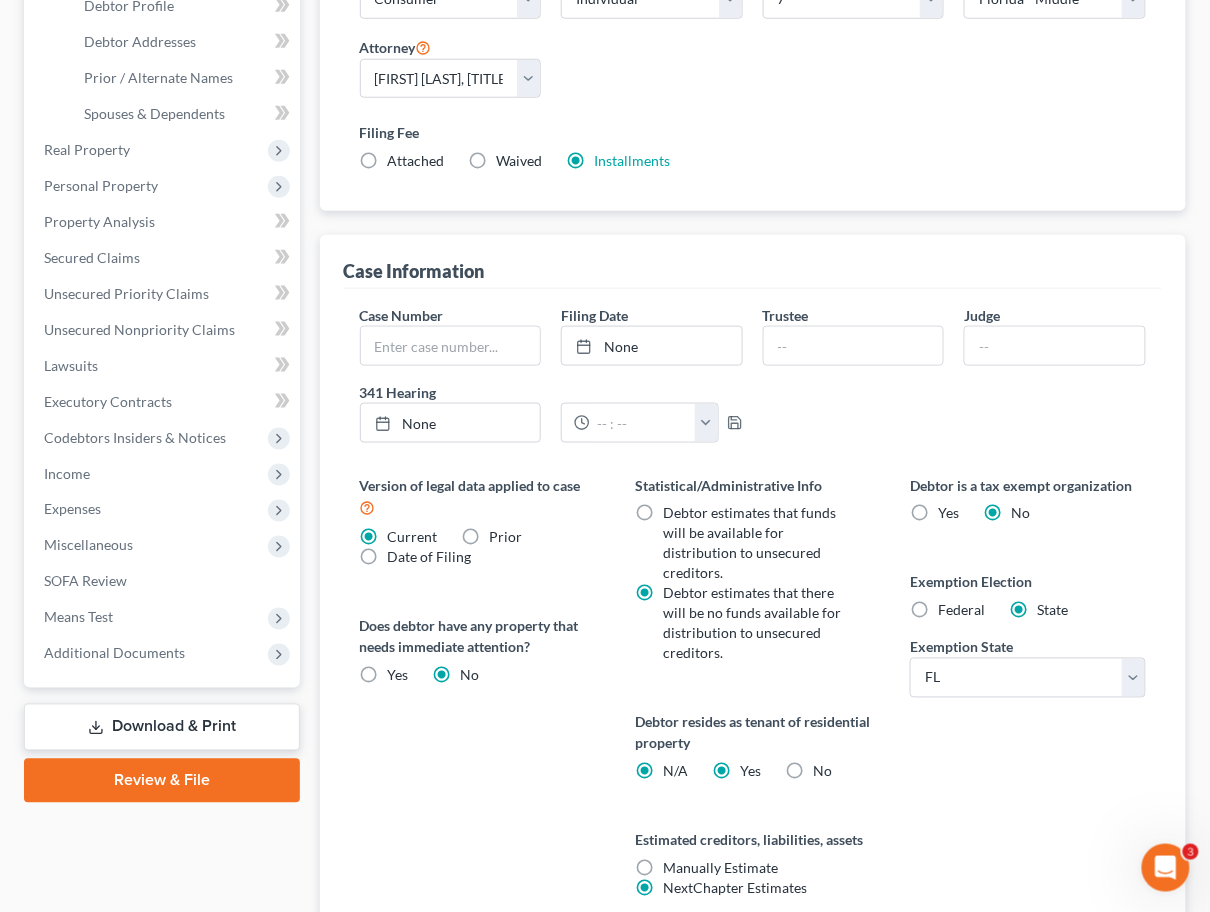 radio on "false" 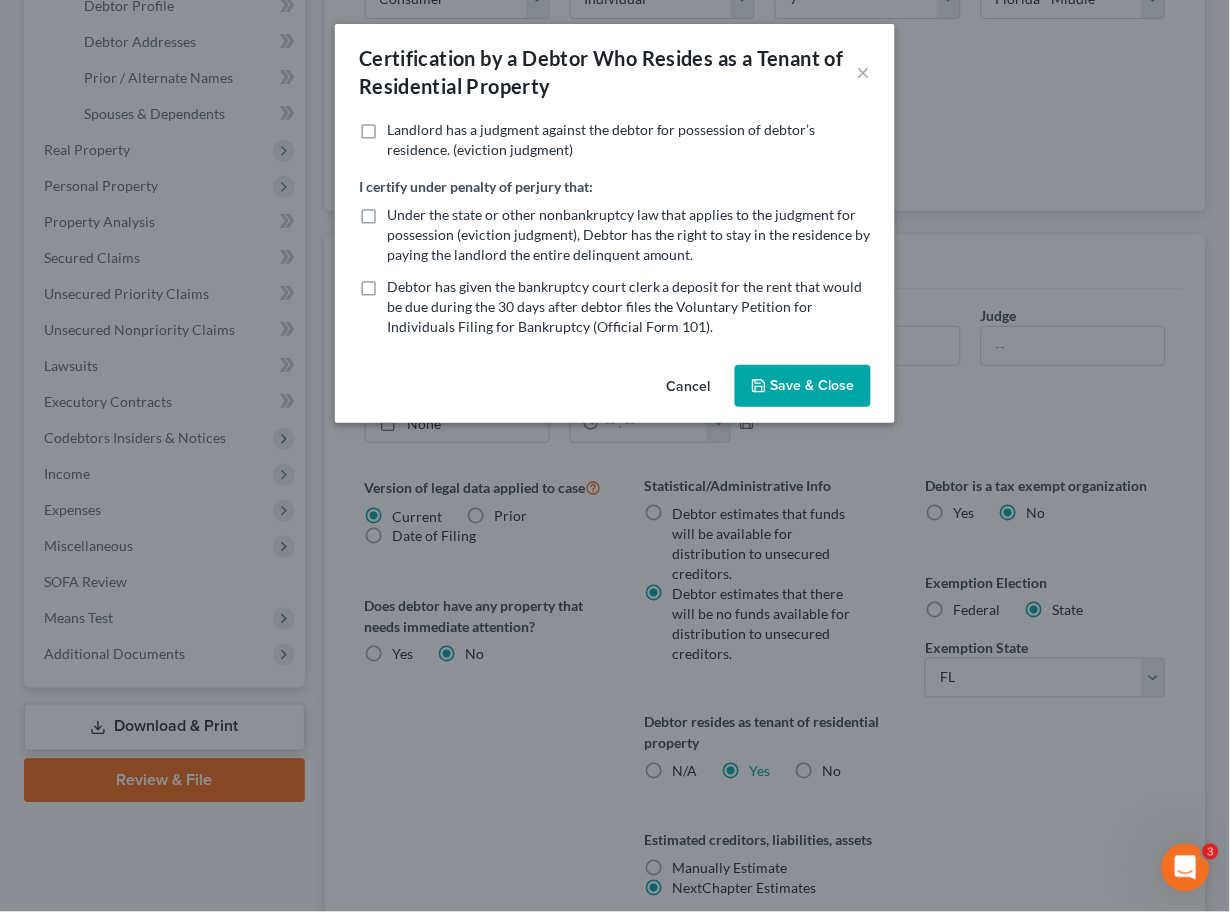 click on "Save & Close" at bounding box center [803, 386] 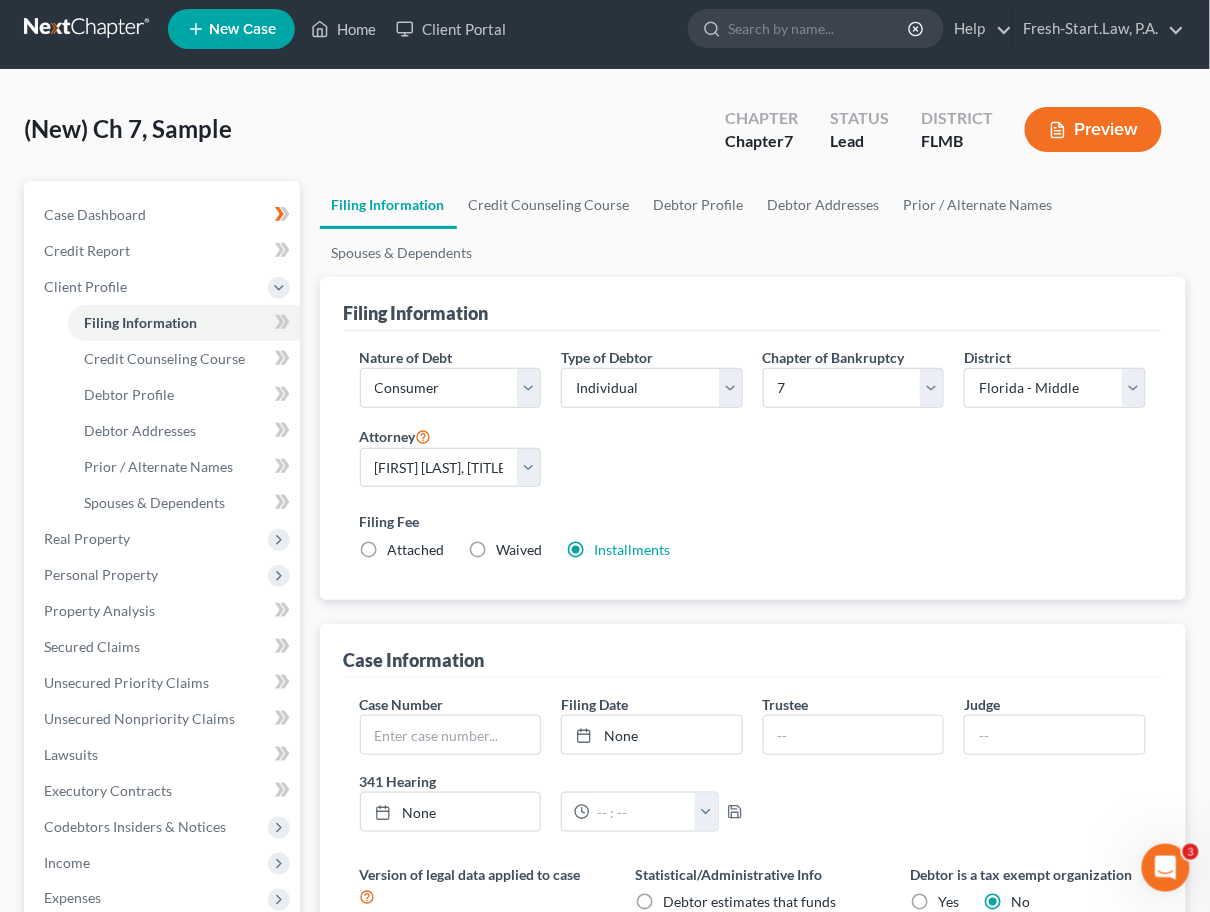 scroll, scrollTop: 0, scrollLeft: 0, axis: both 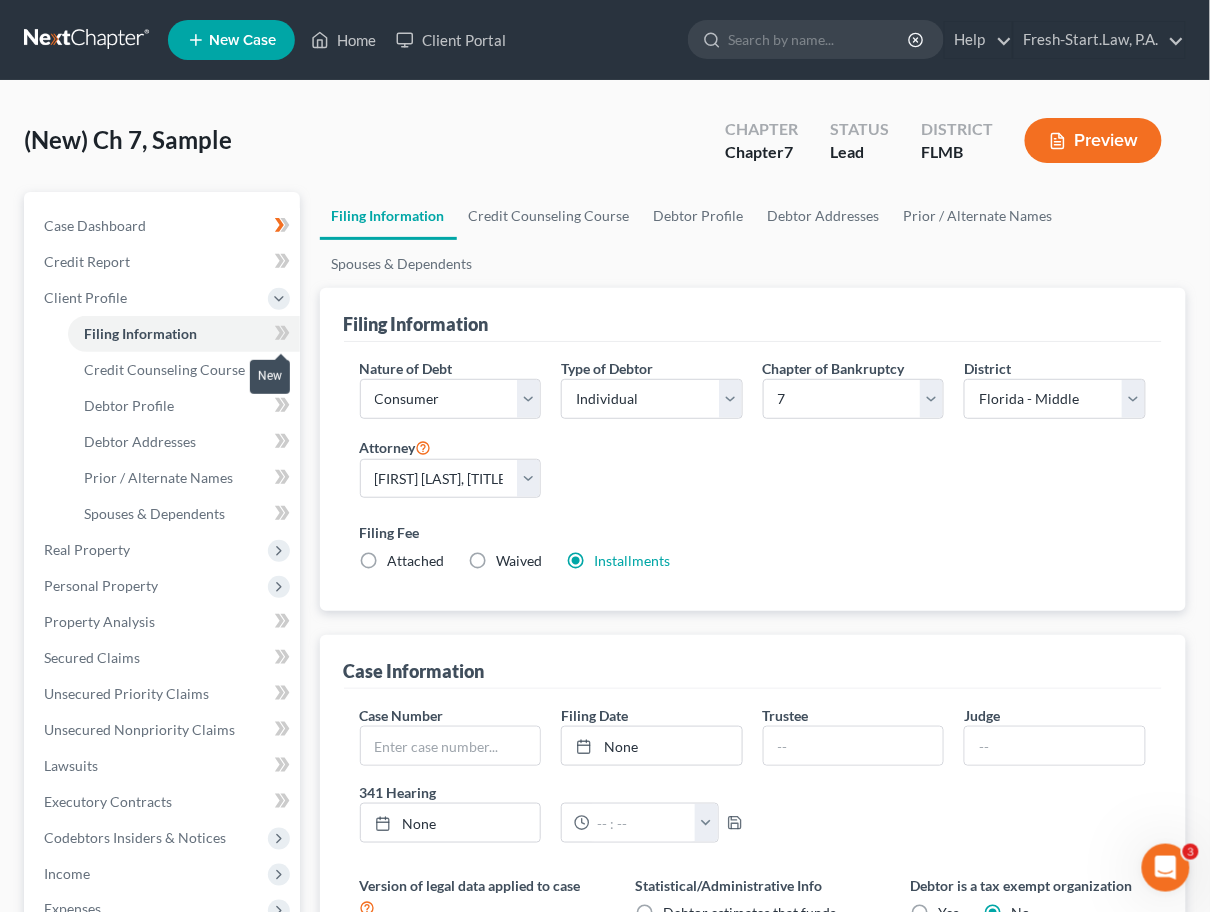 click 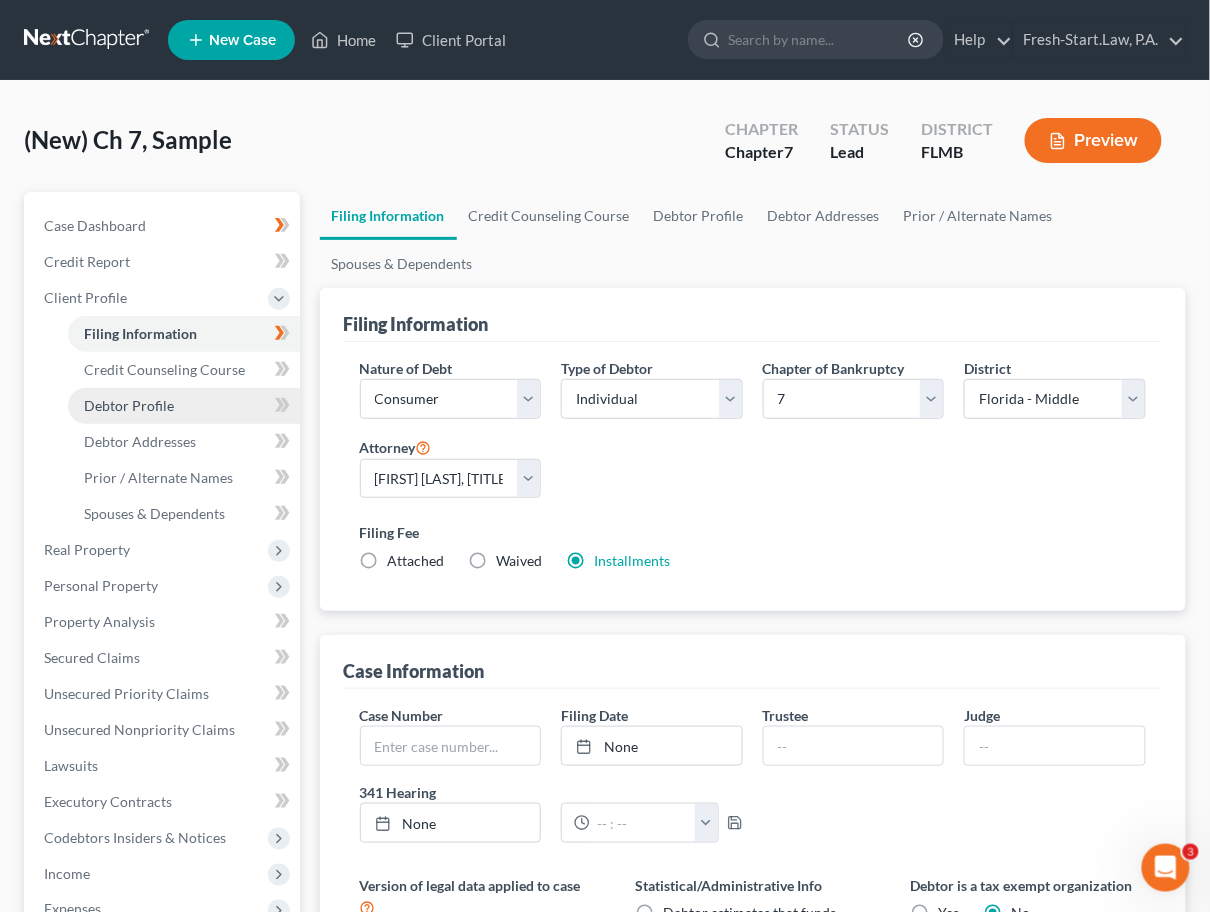 click on "Debtor Profile" at bounding box center (129, 405) 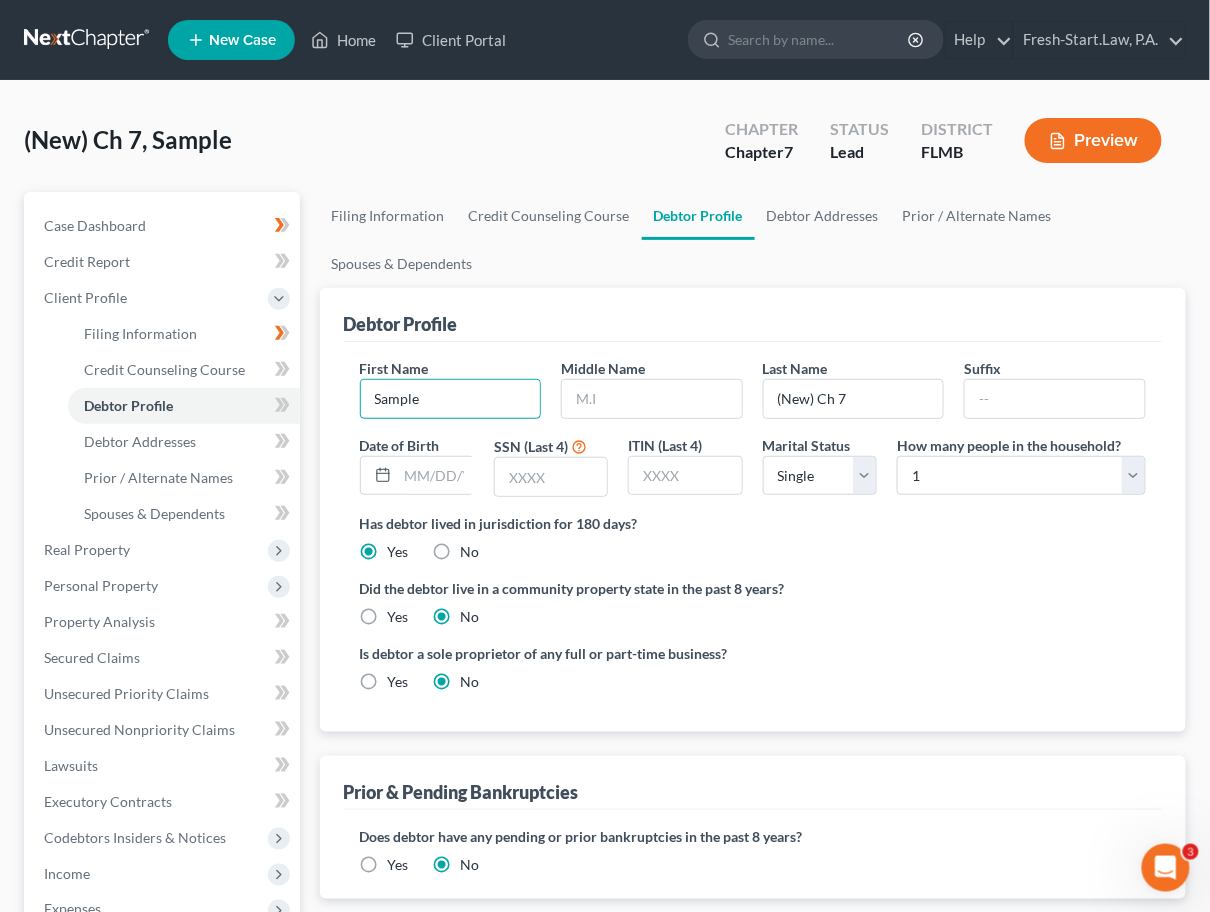 drag, startPoint x: 440, startPoint y: 400, endPoint x: 345, endPoint y: 405, distance: 95.131485 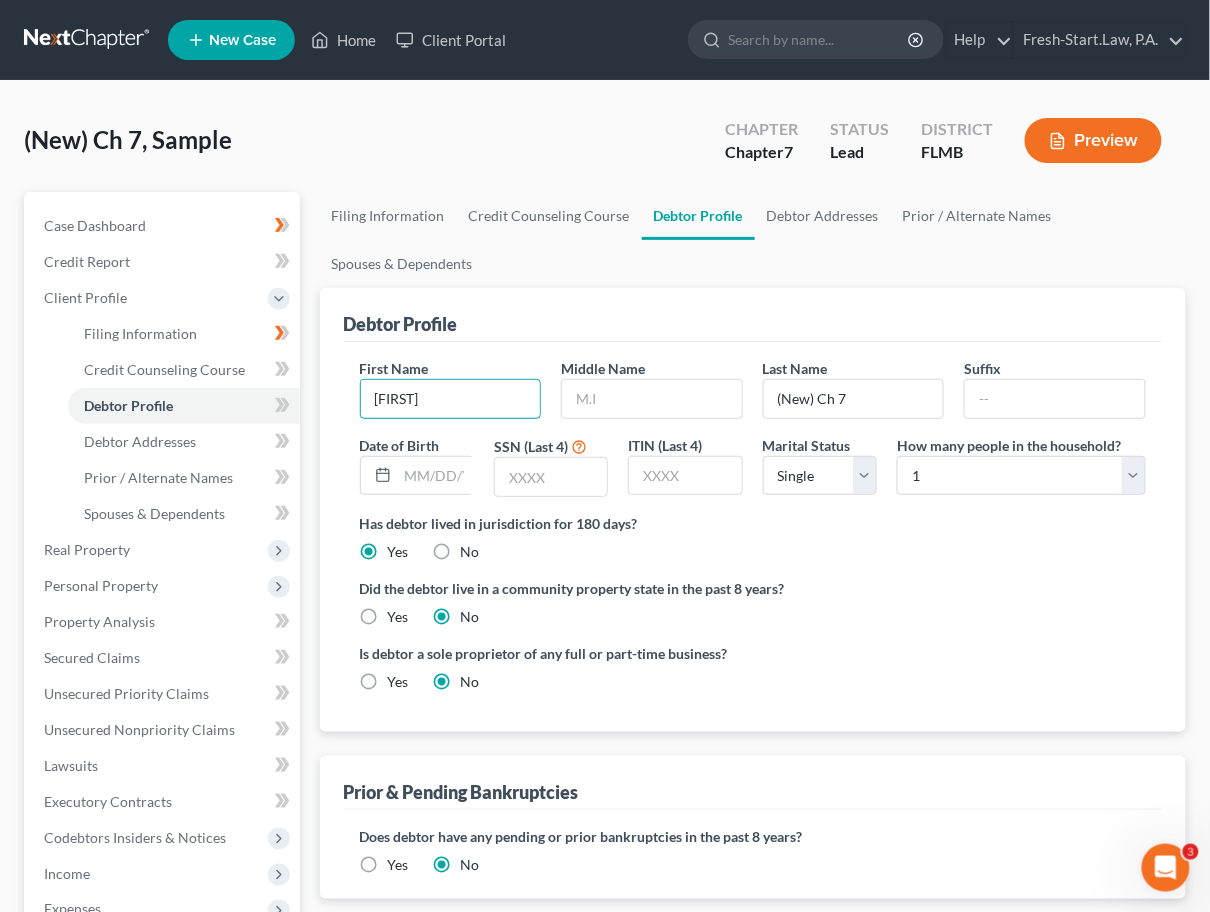 type on "[FIRST]" 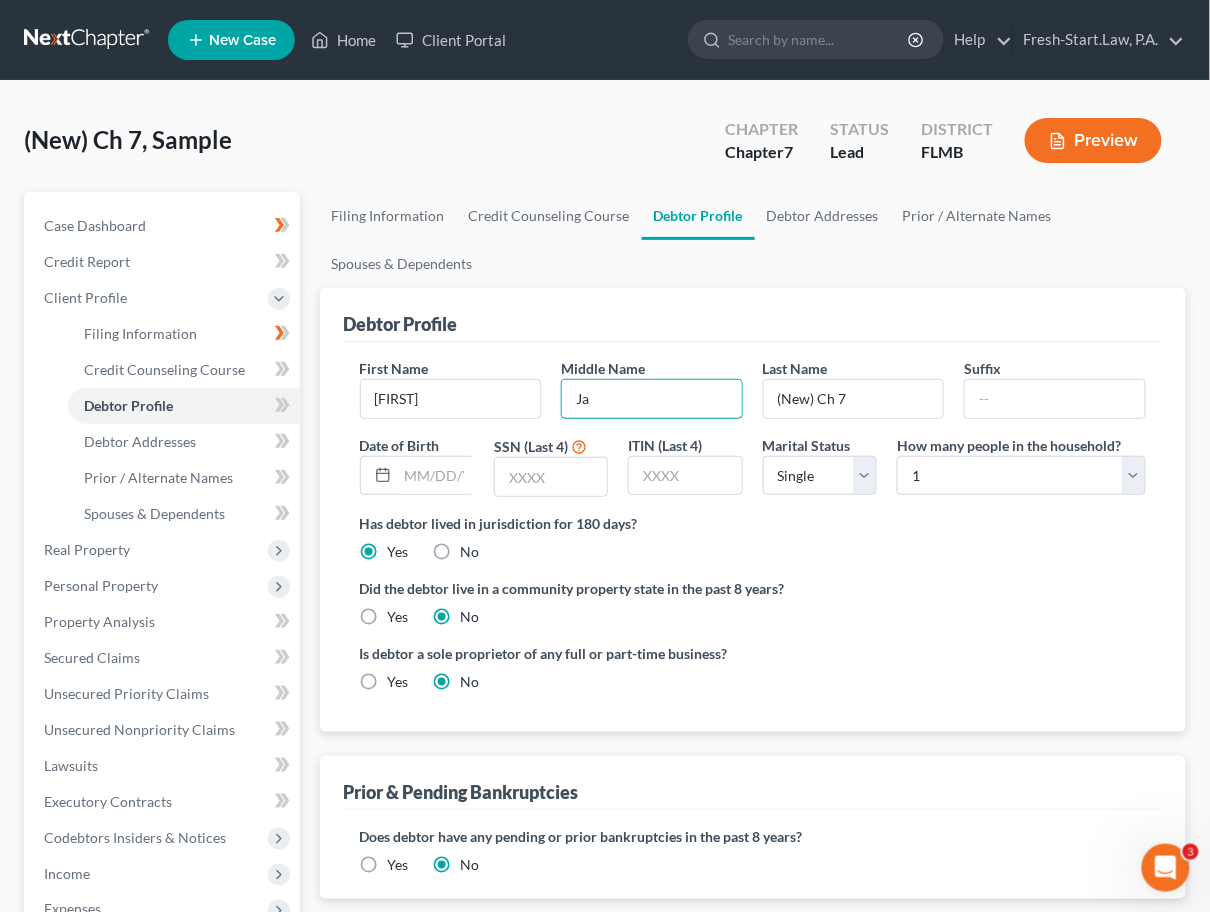 type on "J" 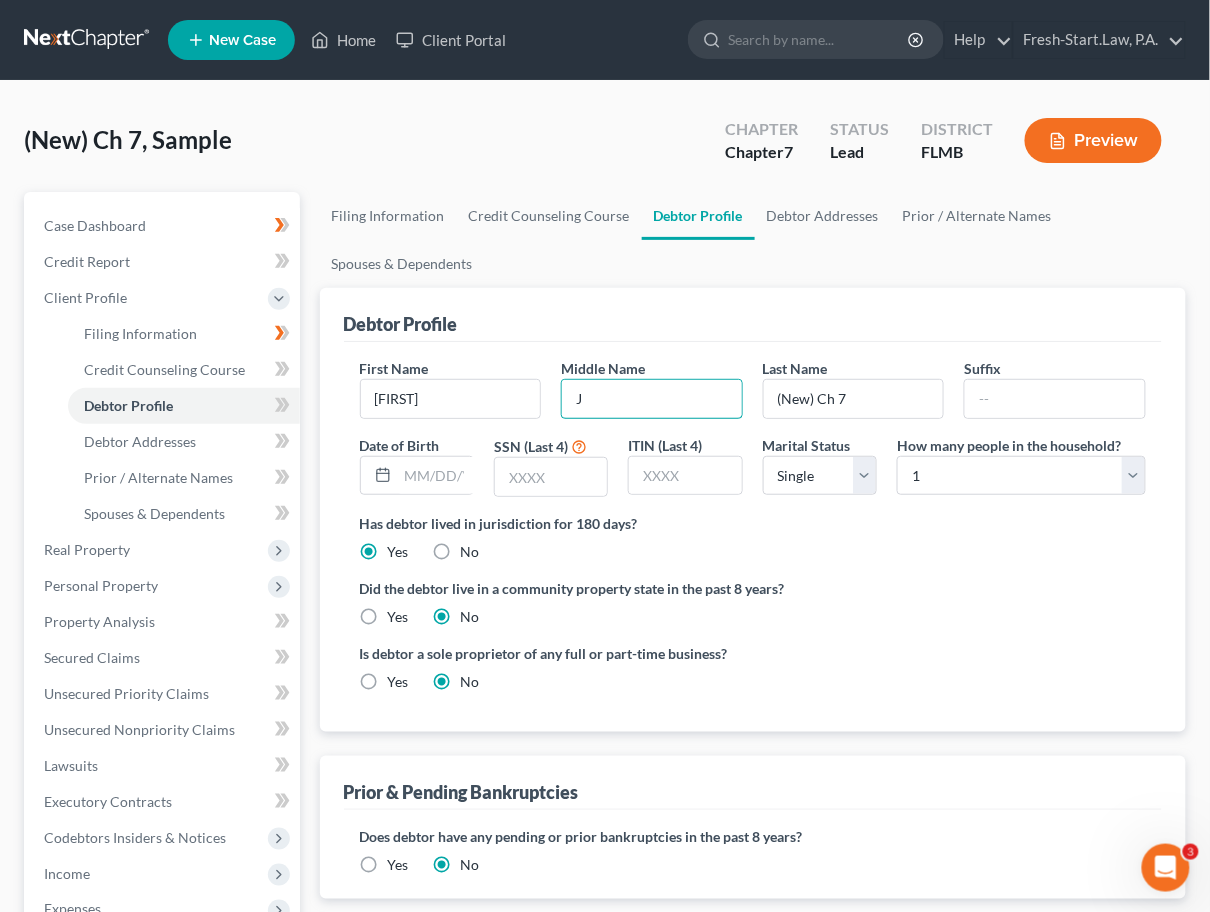 type 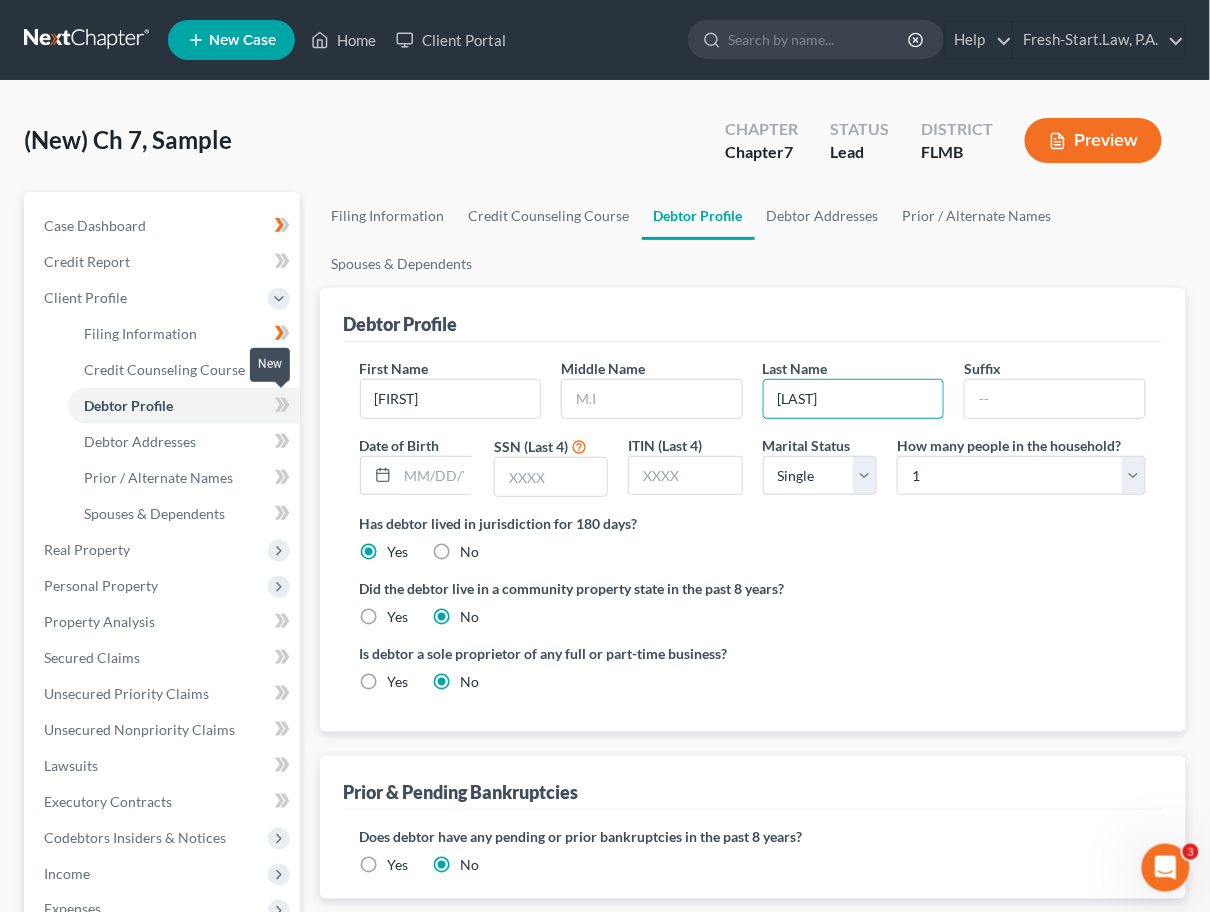 type on "[LAST]" 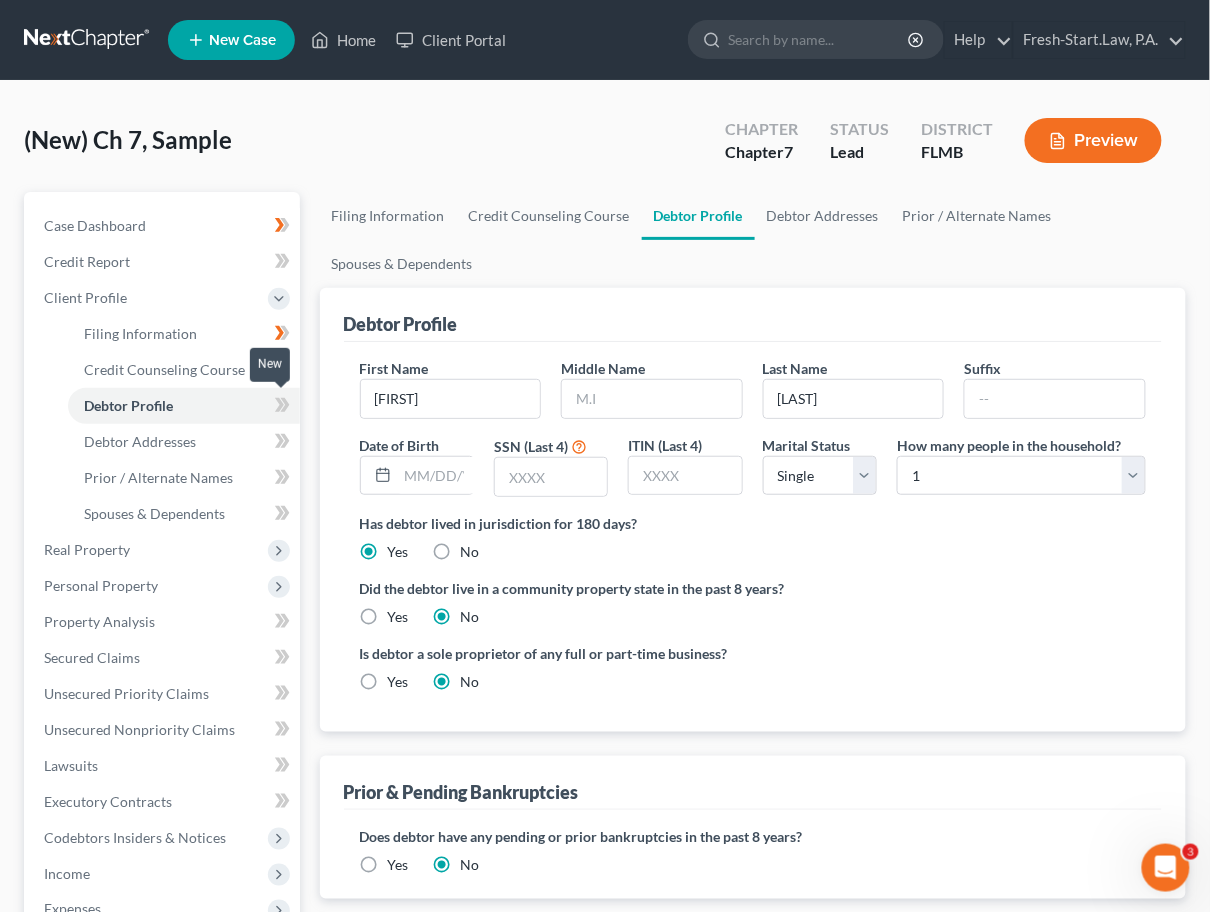 click 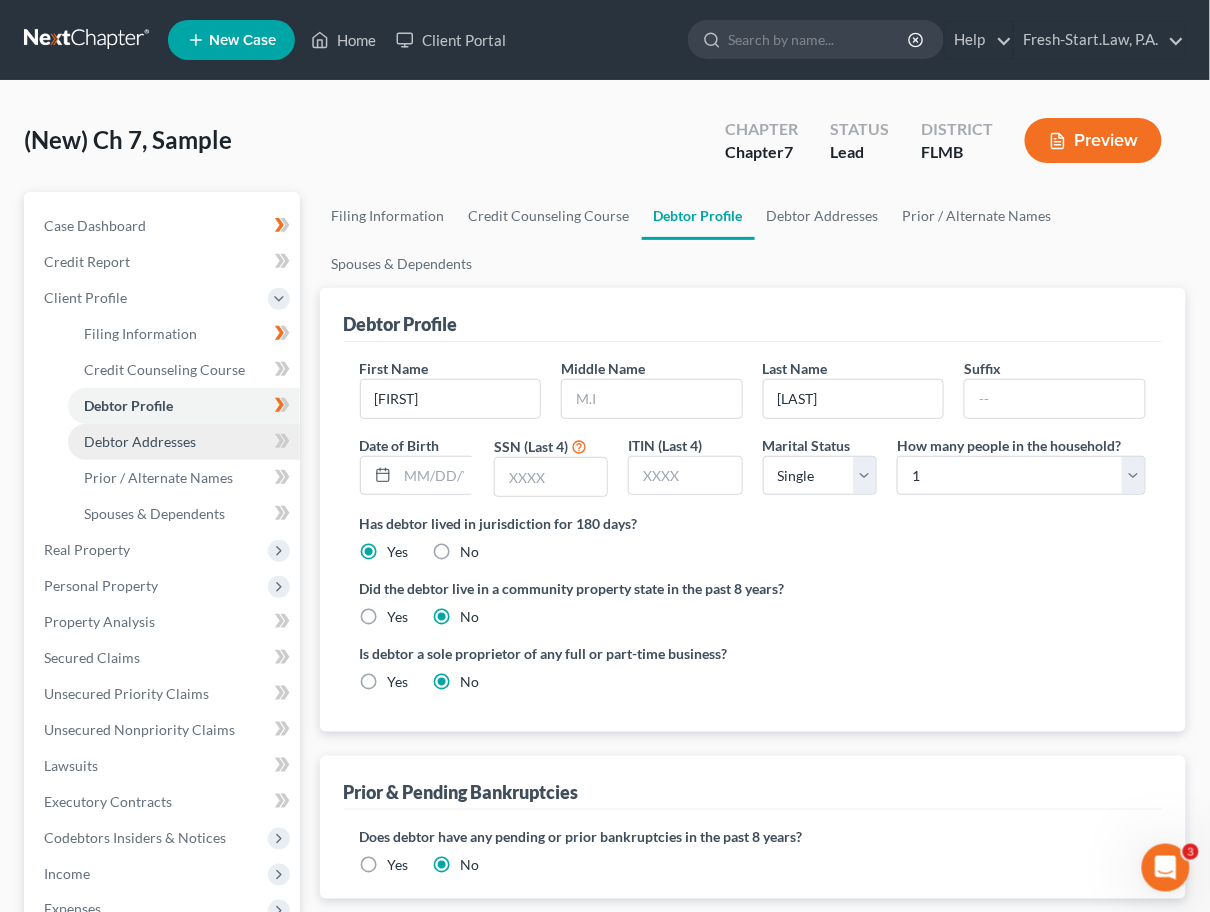 click on "Debtor Addresses" at bounding box center [140, 441] 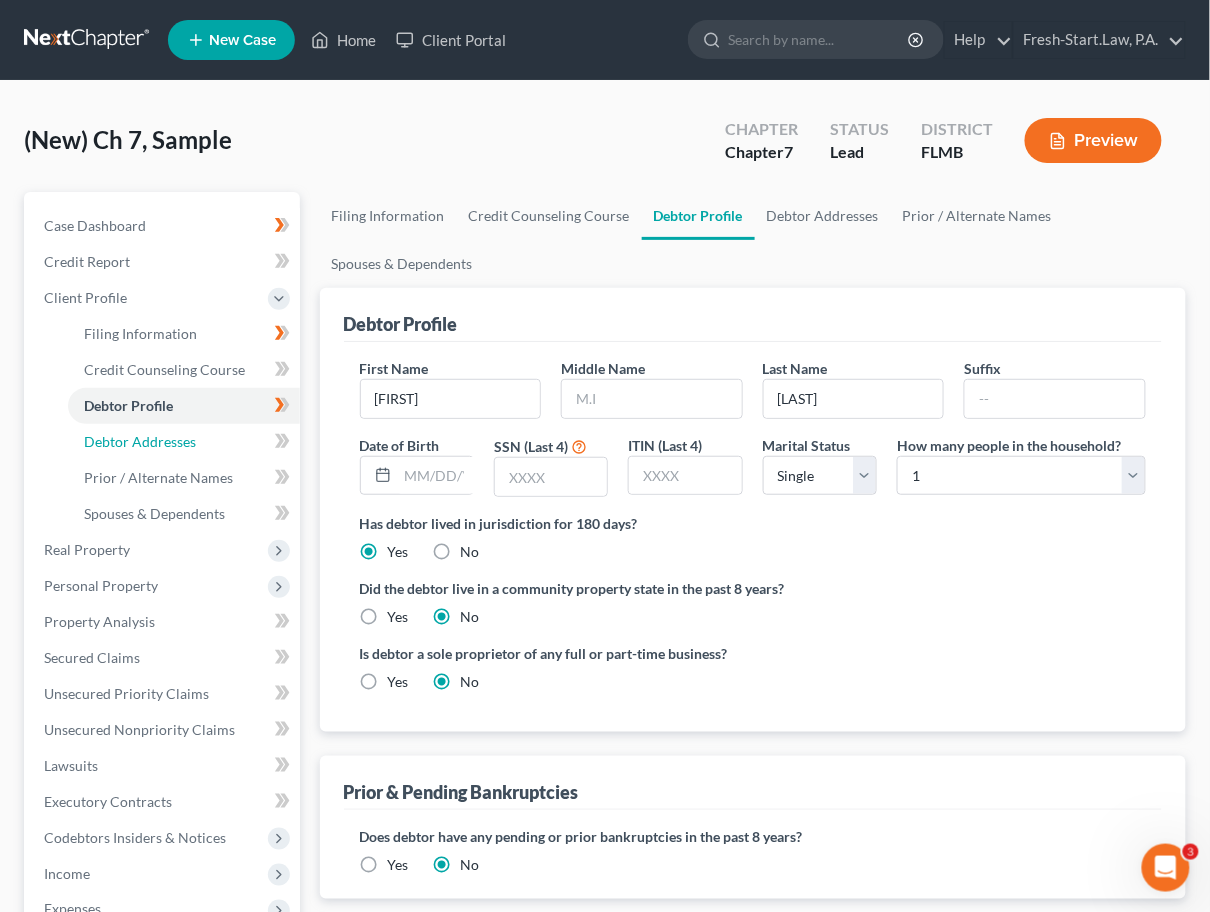 select on "0" 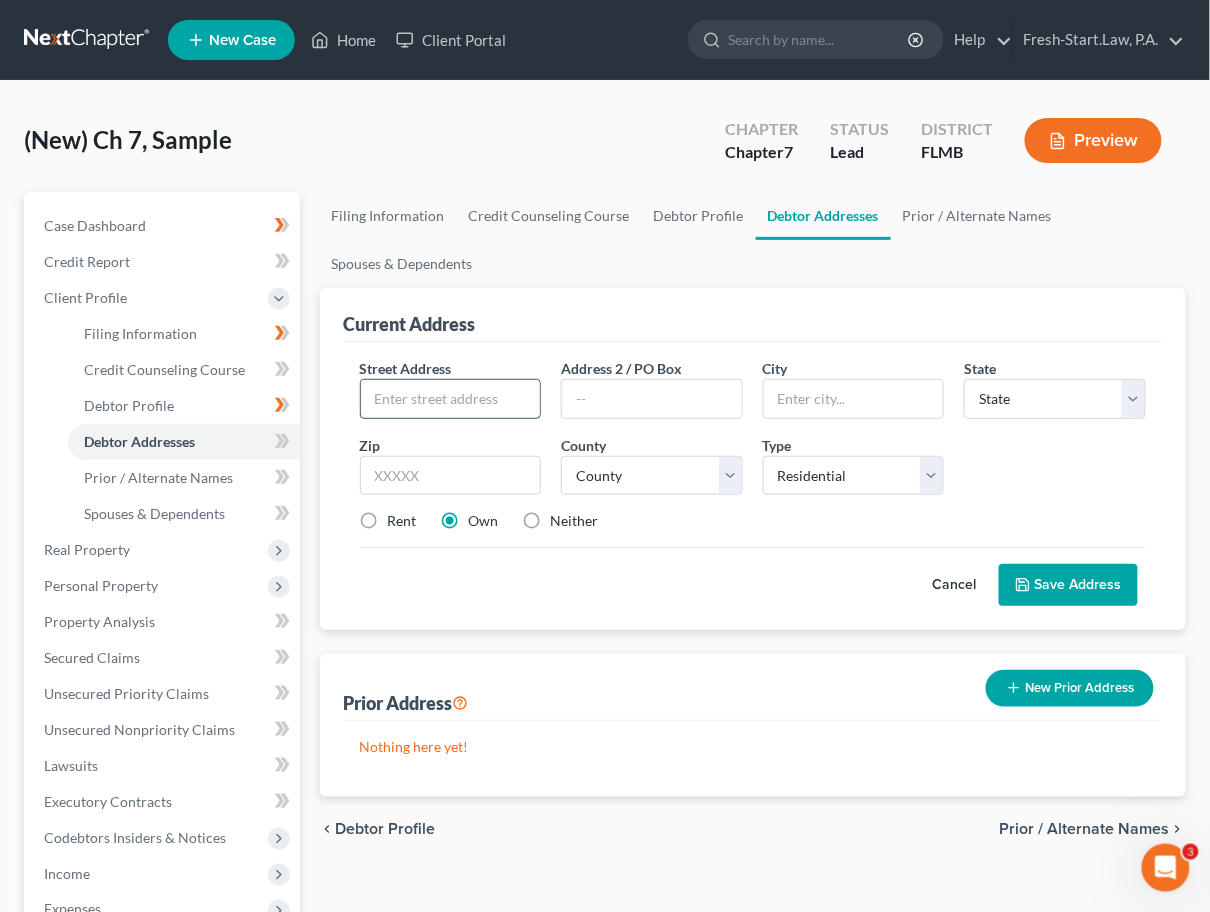 click at bounding box center (451, 399) 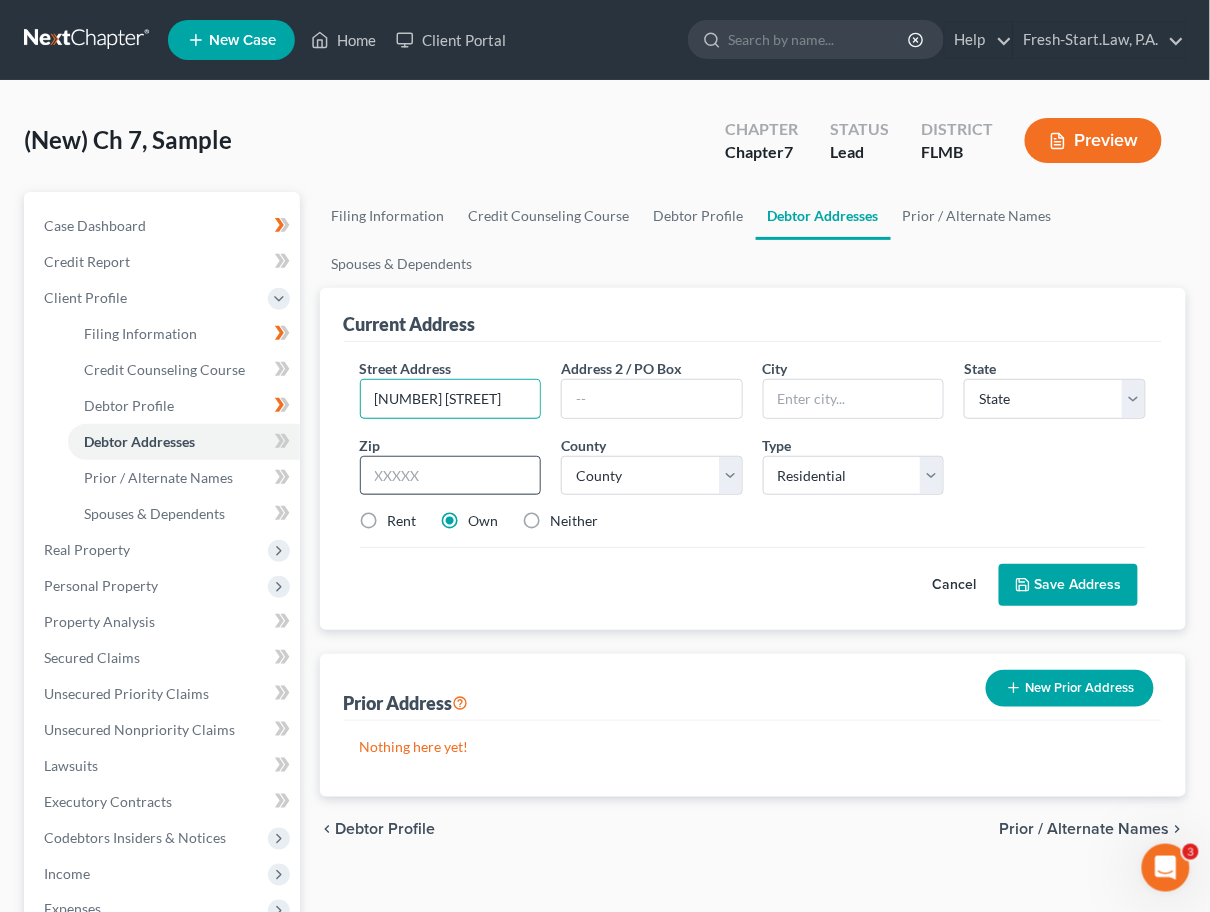 type on "[NUMBER] [STREET]" 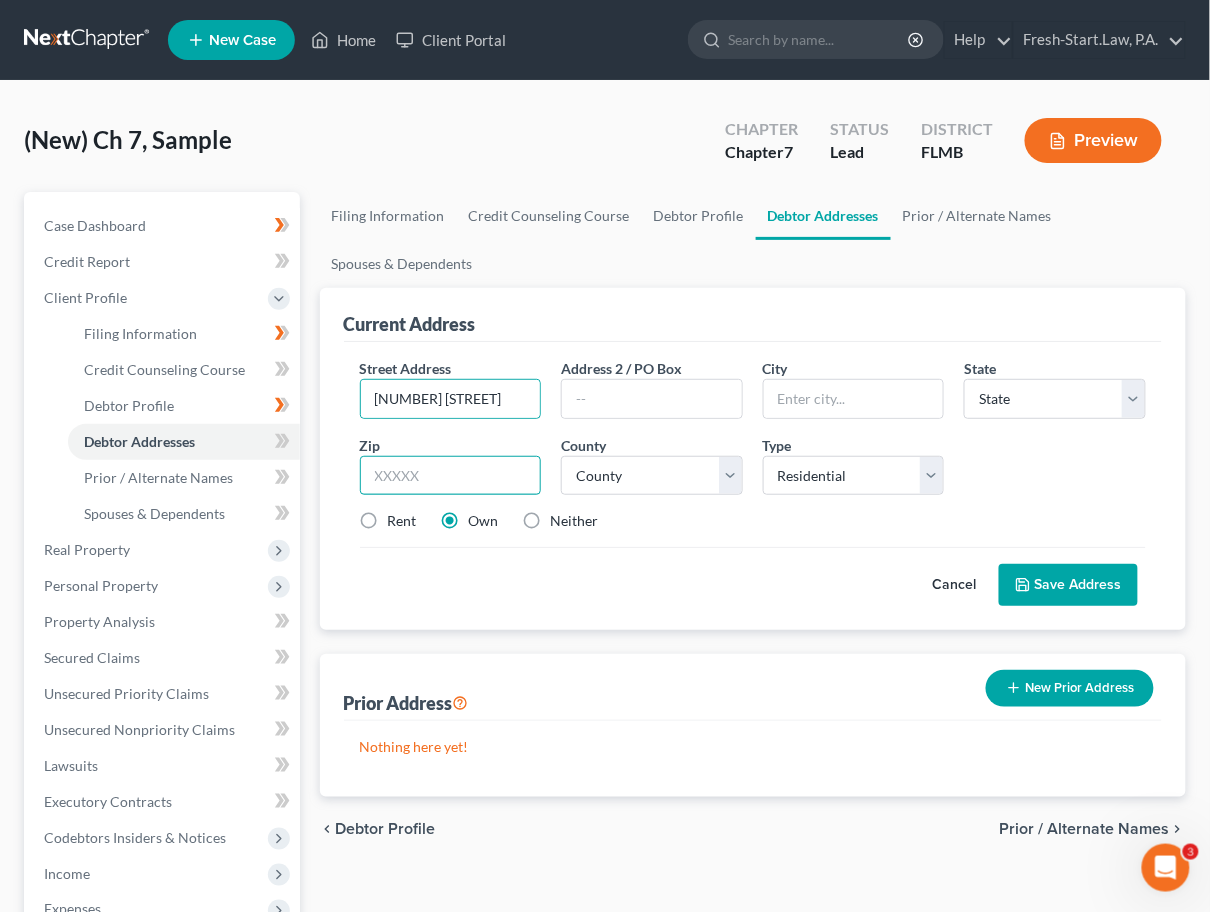 click at bounding box center [451, 476] 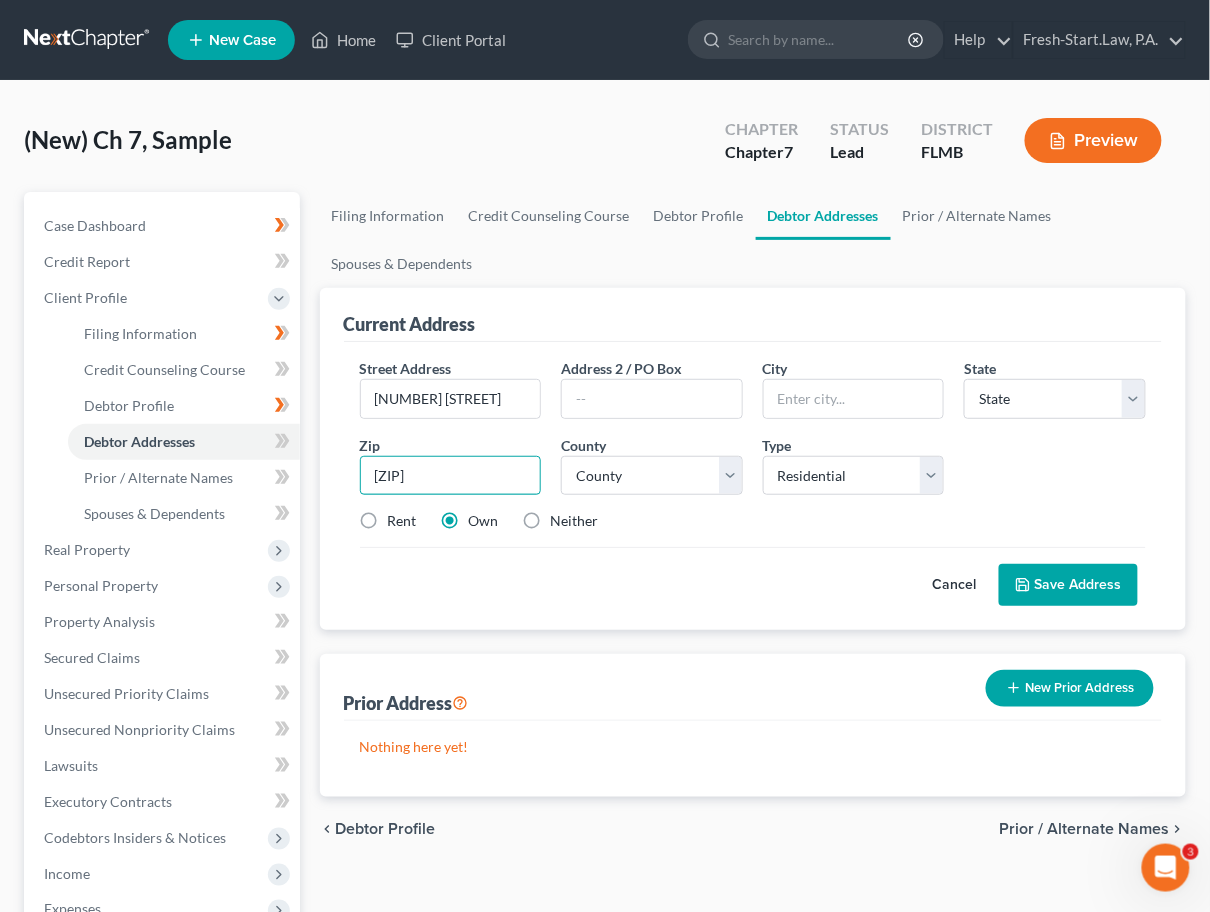 type on "[ZIP]" 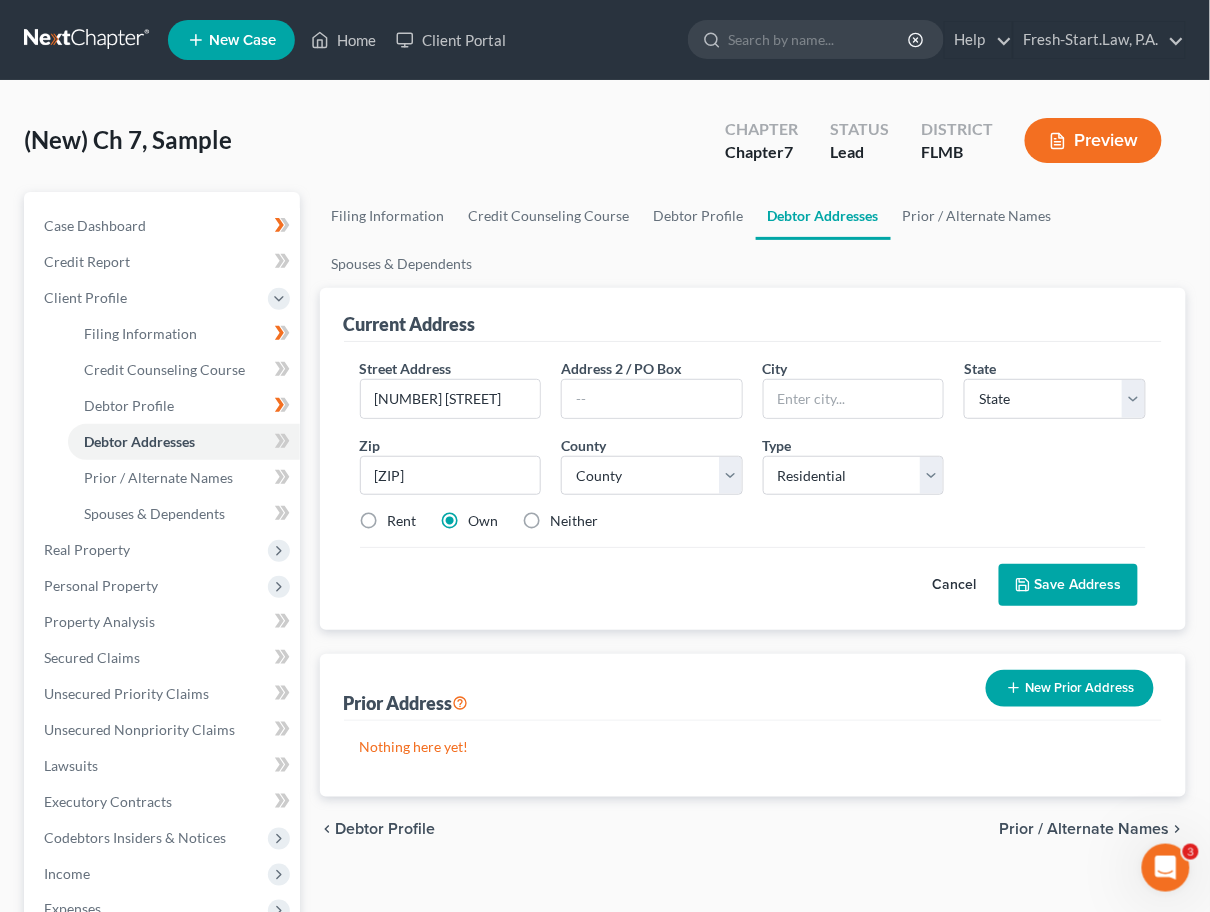 type on "[CITY]" 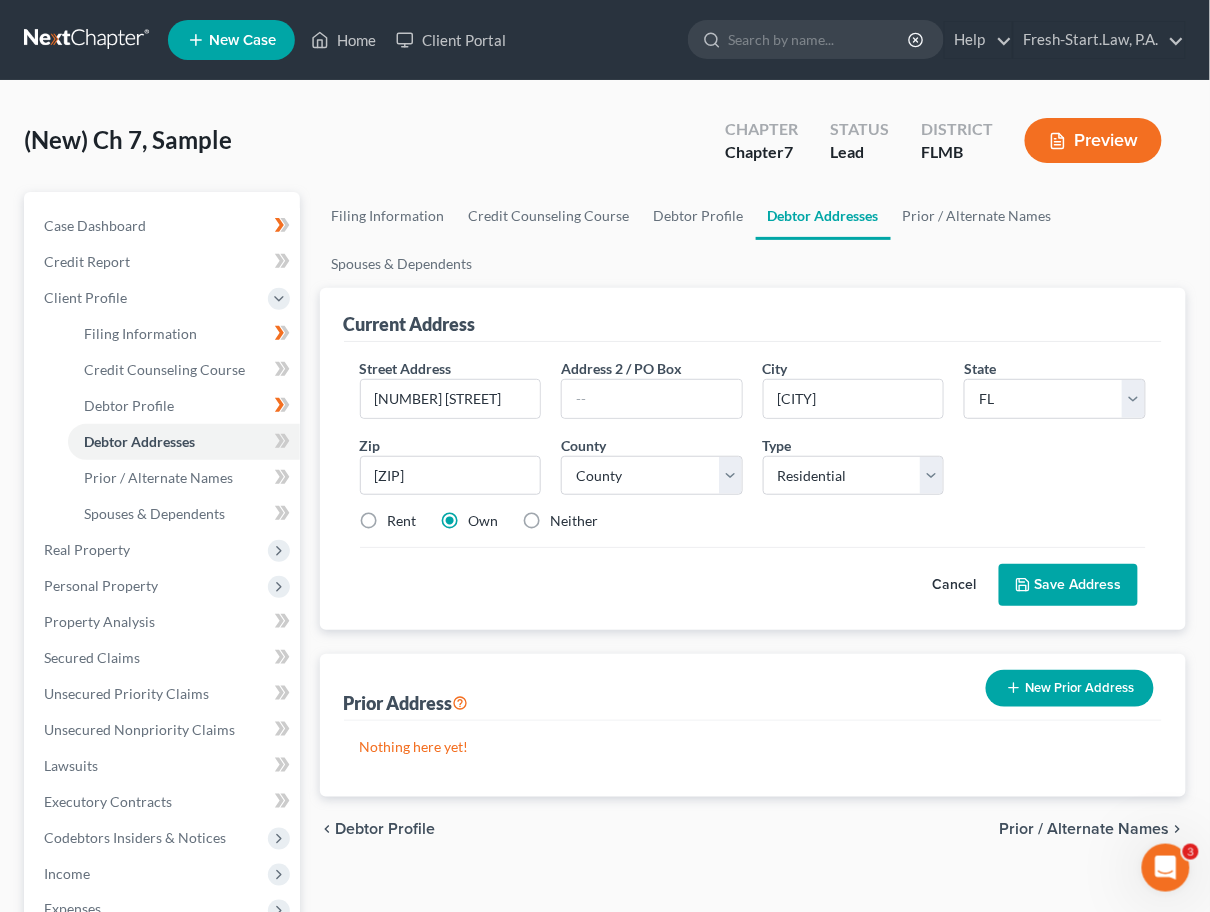 click on "Rent Own Neither" at bounding box center (753, 521) 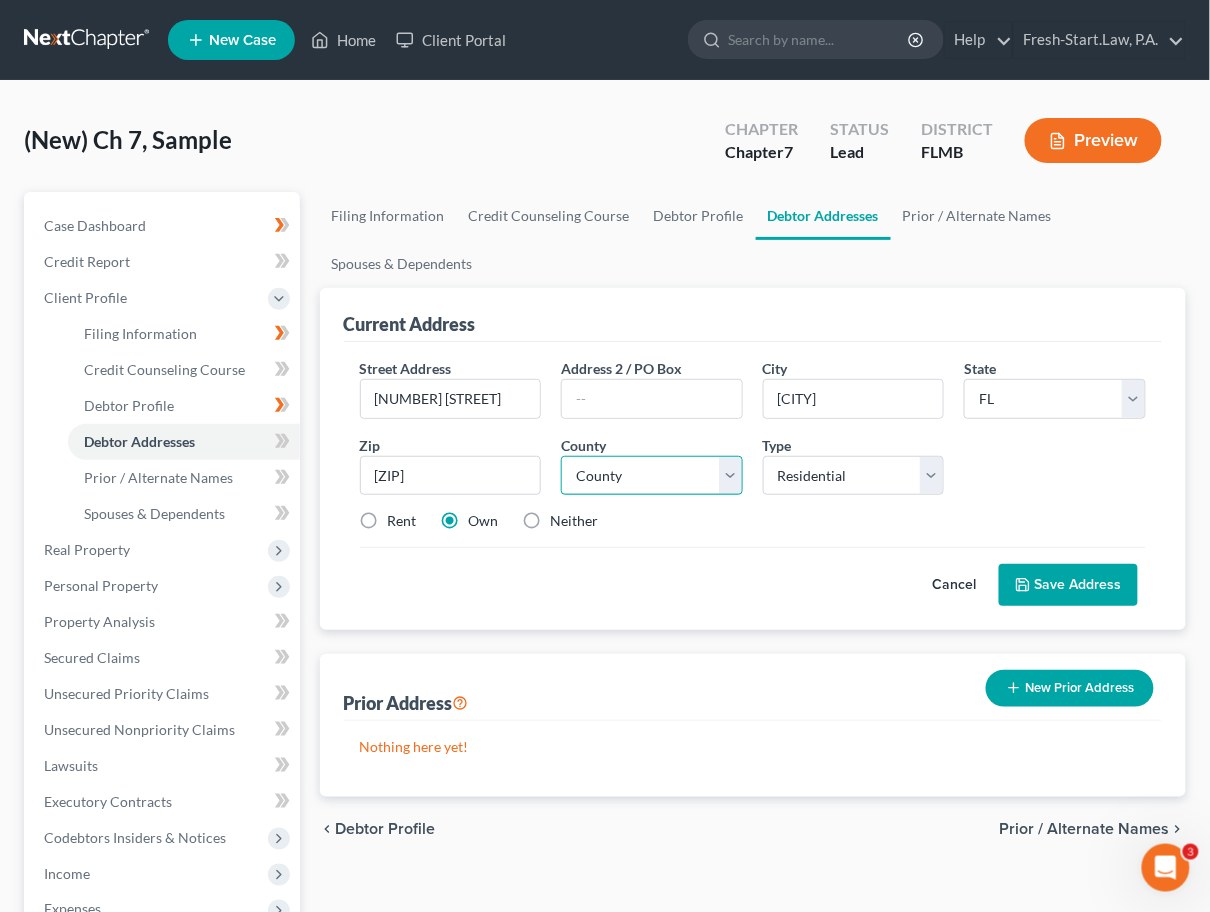 click on "County Alachua County Baker County Bay County Bradford County Brevard County Broward County Calhoun County Charlotte County Citrus County Clay County Collier County Columbia County DeSoto County Dixie County Duval County Escambia County Flagler County Franklin County Gadsden County Gilchrist County Glades County Gulf County Hamilton County Hardee County Hendry County Hernando County Highlands County Hillsborough County Holmes County Indian River County Jackson County Jefferson County Lafayette County Lake County Lee County Leon County Levy County Liberty County Madison County Manatee County Marion County Martin County Miami-Dade County Monroe County Nassau County Okaloosa County Okeechobee County Orange County Osceola County Palm Beach County Pasco County Pinellas County Polk County Putnam County Santa Rosa County Sarasota County Seminole County St. Johns County St. Lucie County Sumter County Suwannee County Taylor County Union County Volusia County Wakulla County Walton County Washington County" at bounding box center [652, 476] 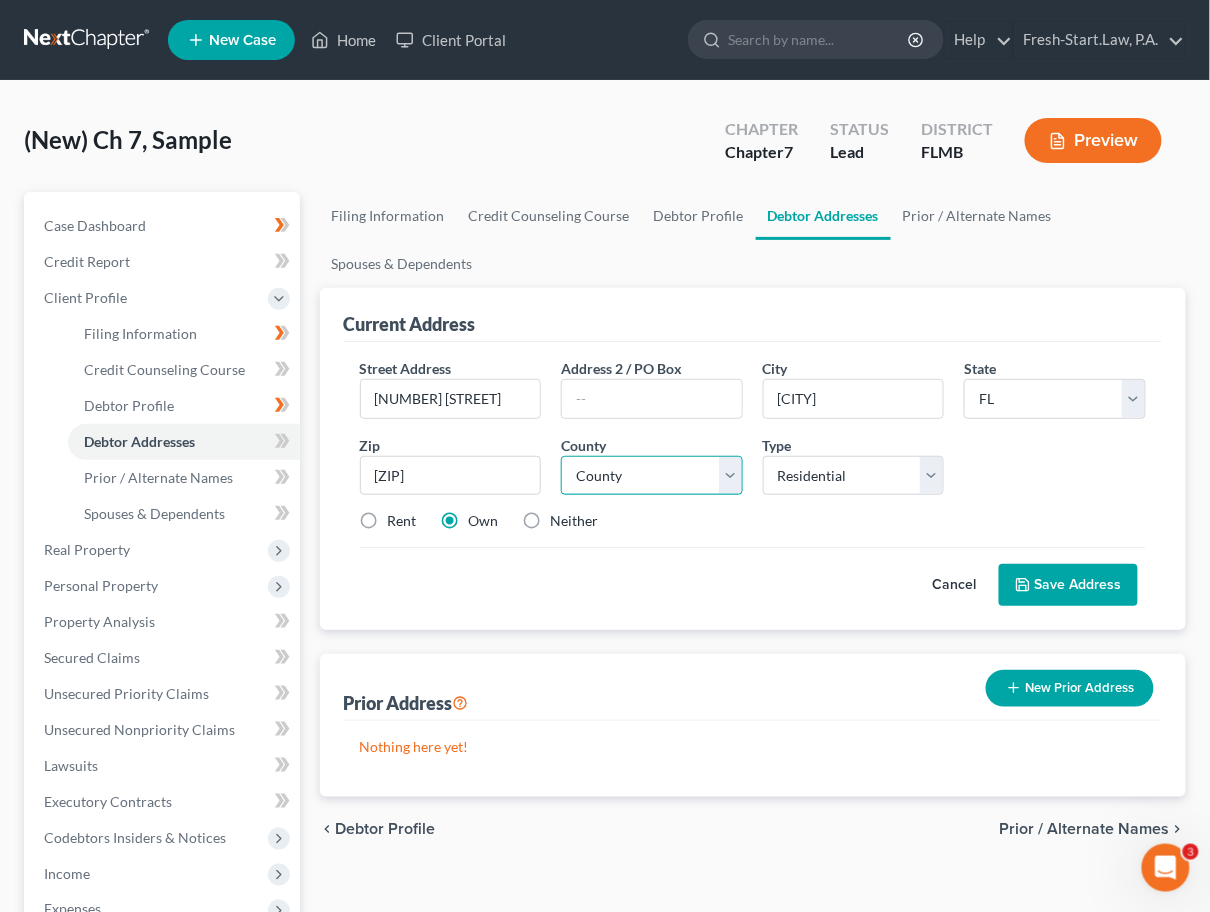 select on "56" 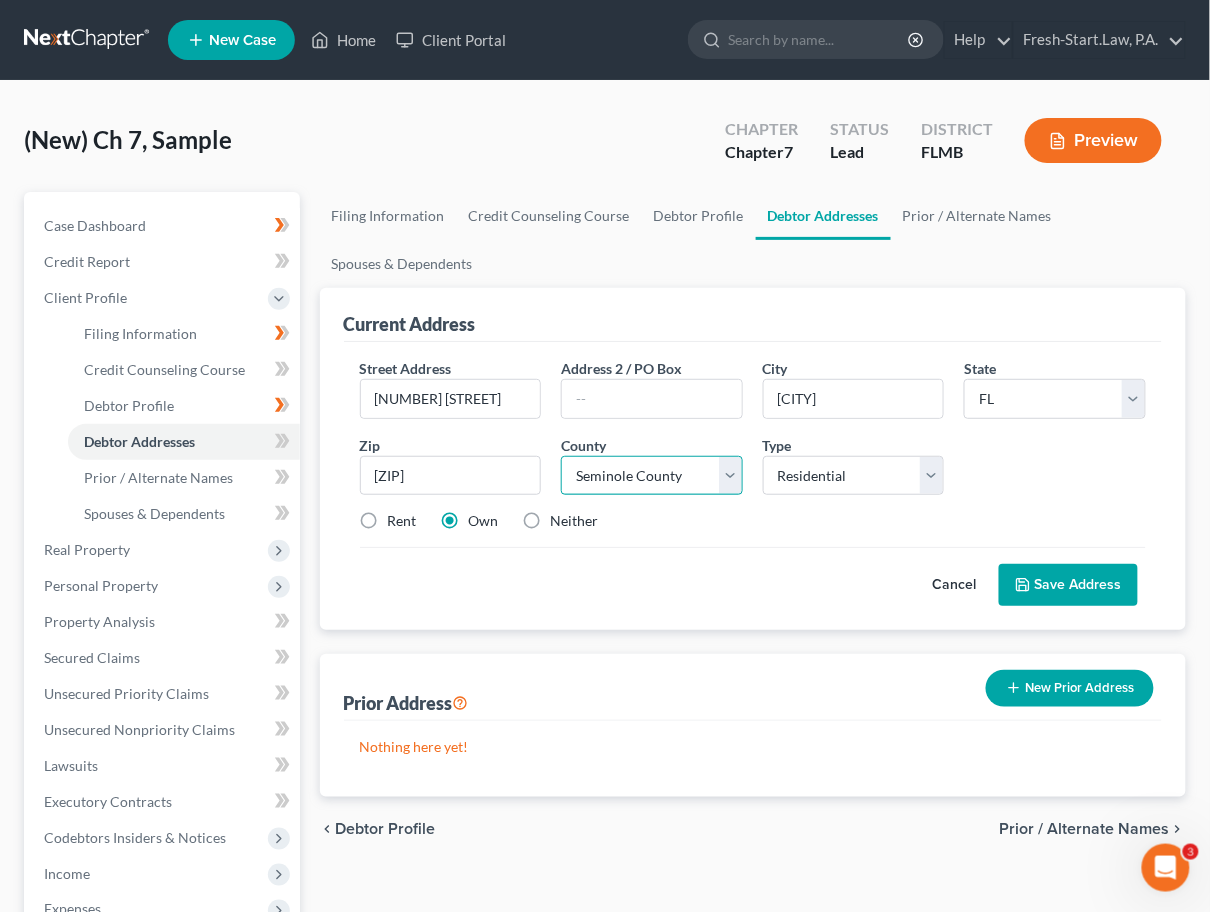click on "County Alachua County Baker County Bay County Bradford County Brevard County Broward County Calhoun County Charlotte County Citrus County Clay County Collier County Columbia County DeSoto County Dixie County Duval County Escambia County Flagler County Franklin County Gadsden County Gilchrist County Glades County Gulf County Hamilton County Hardee County Hendry County Hernando County Highlands County Hillsborough County Holmes County Indian River County Jackson County Jefferson County Lafayette County Lake County Lee County Leon County Levy County Liberty County Madison County Manatee County Marion County Martin County Miami-Dade County Monroe County Nassau County Okaloosa County Okeechobee County Orange County Osceola County Palm Beach County Pasco County Pinellas County Polk County Putnam County Santa Rosa County Sarasota County Seminole County St. Johns County St. Lucie County Sumter County Suwannee County Taylor County Union County Volusia County Wakulla County Walton County Washington County" at bounding box center (652, 476) 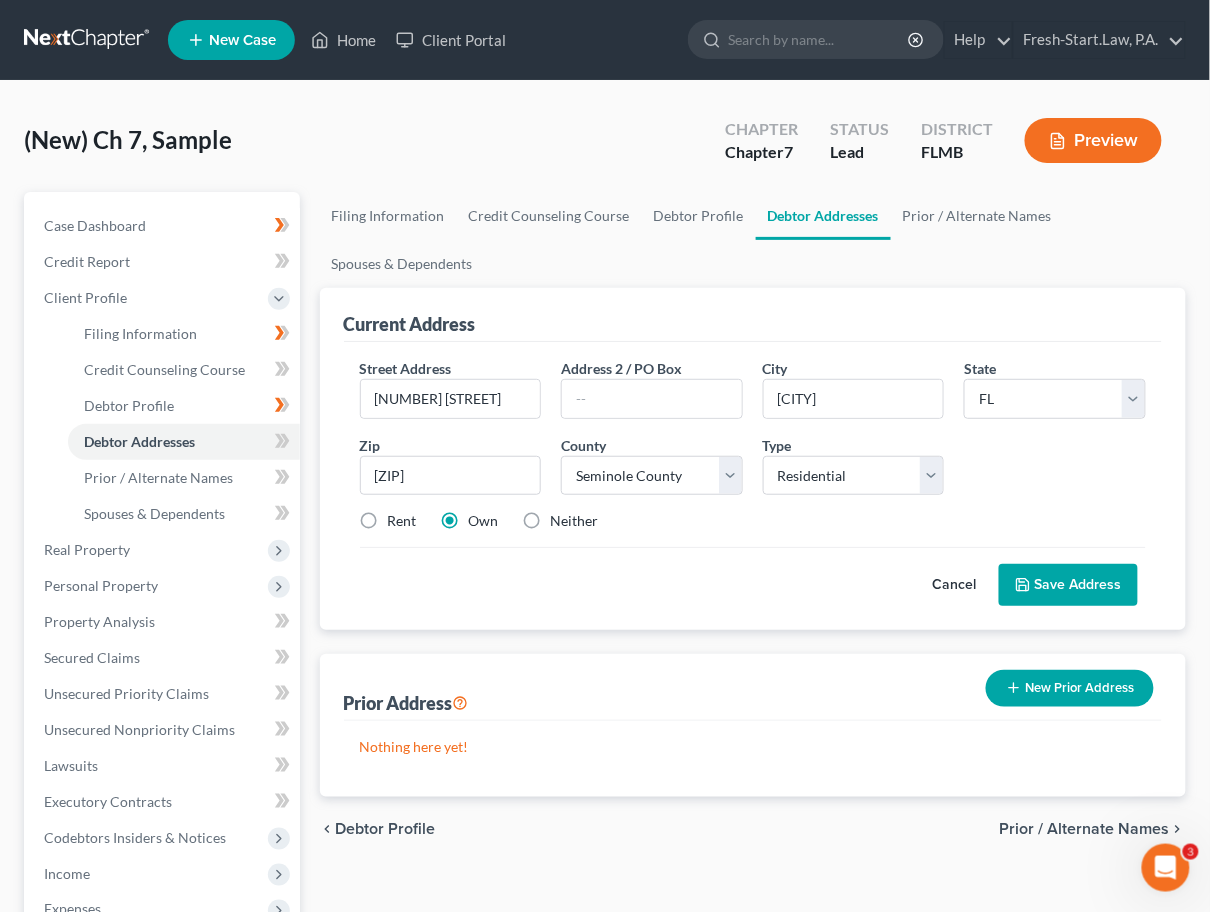 click on "Rent" at bounding box center (402, 521) 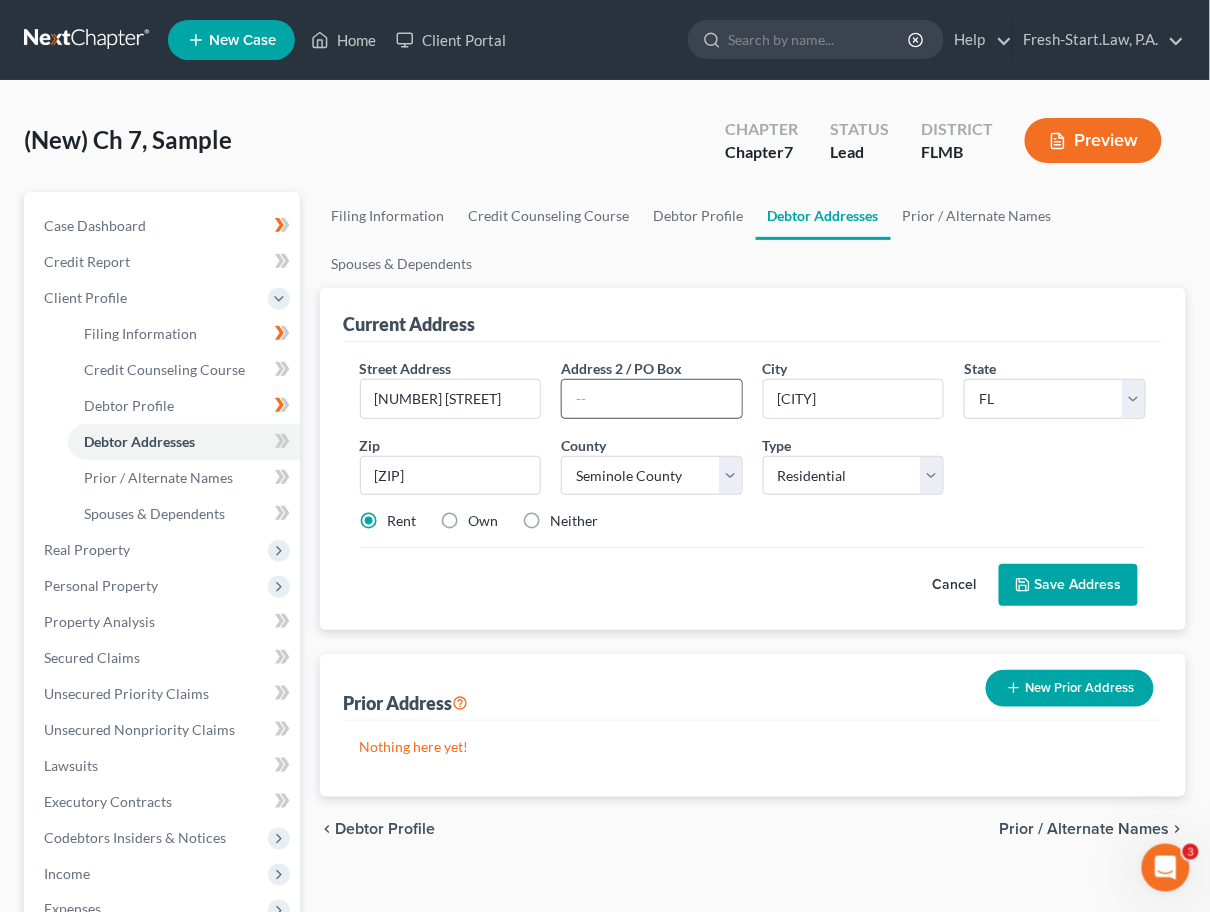 click at bounding box center [652, 399] 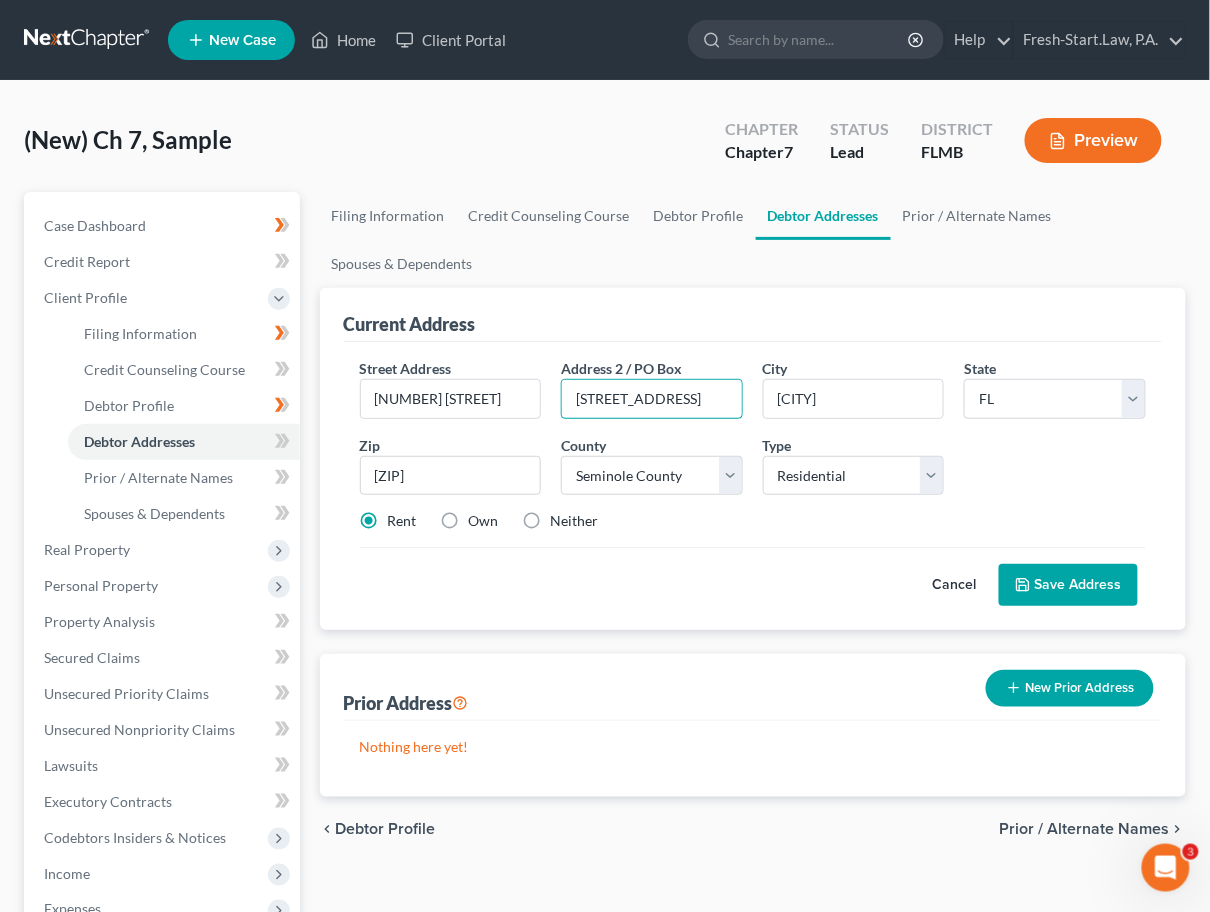 type on "[STREET_ADDRESS]" 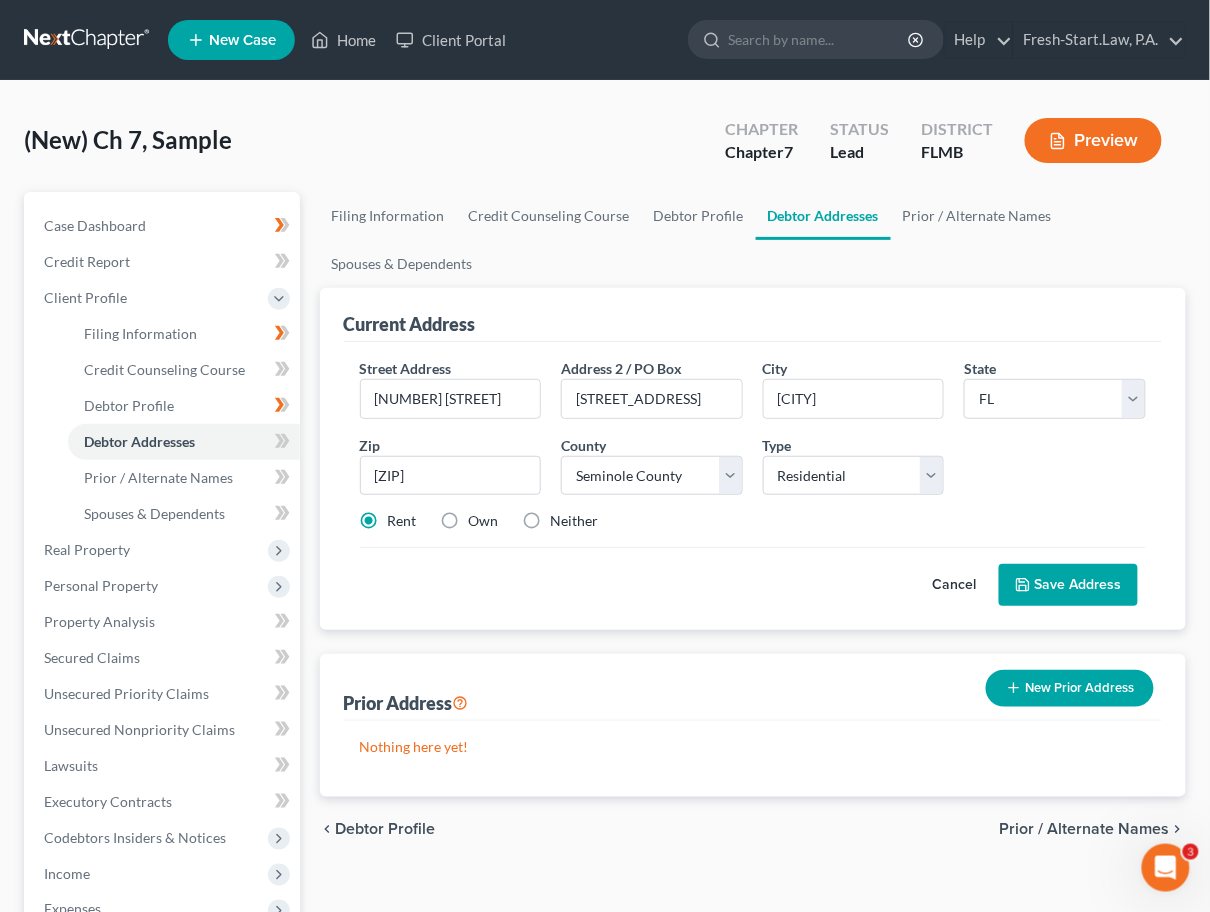 click on "[STREET]
*
[NUMBER] [STREET] [STREET]
[CITY]
*
[CITY]
[STATE]
*
[STATE]
[ZIP]
*
[COUNTY]
*
[COUNTY]" at bounding box center [753, 453] 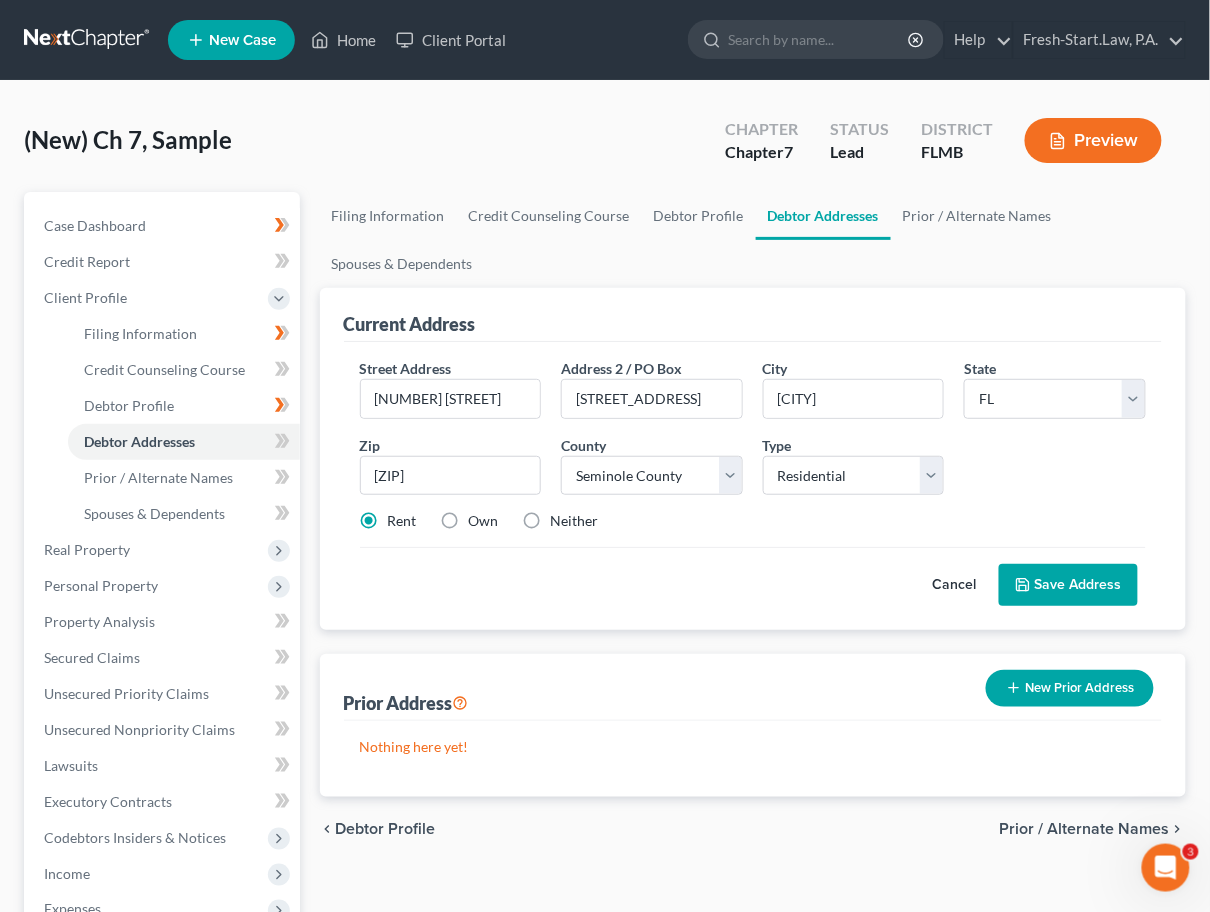 click on "Save Address" at bounding box center (1068, 585) 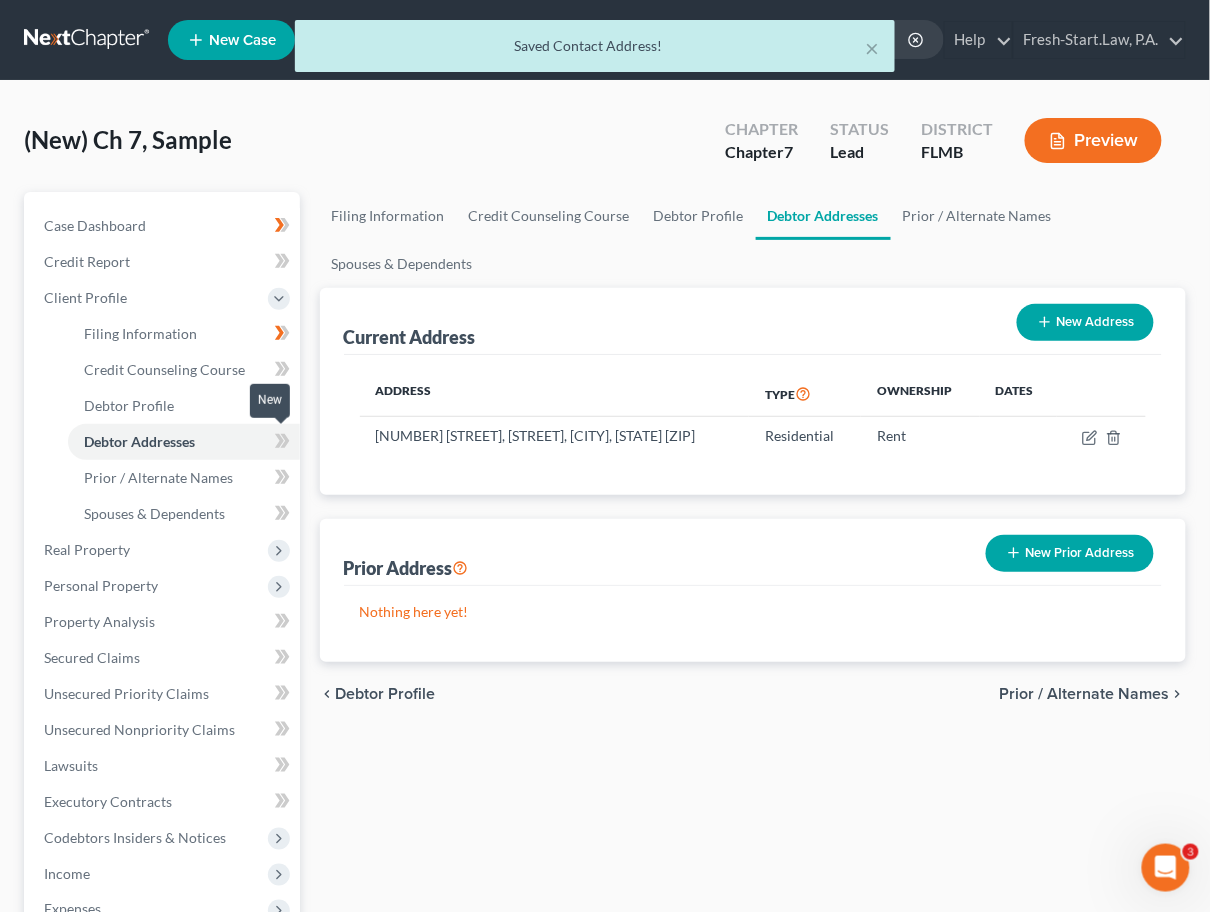 click 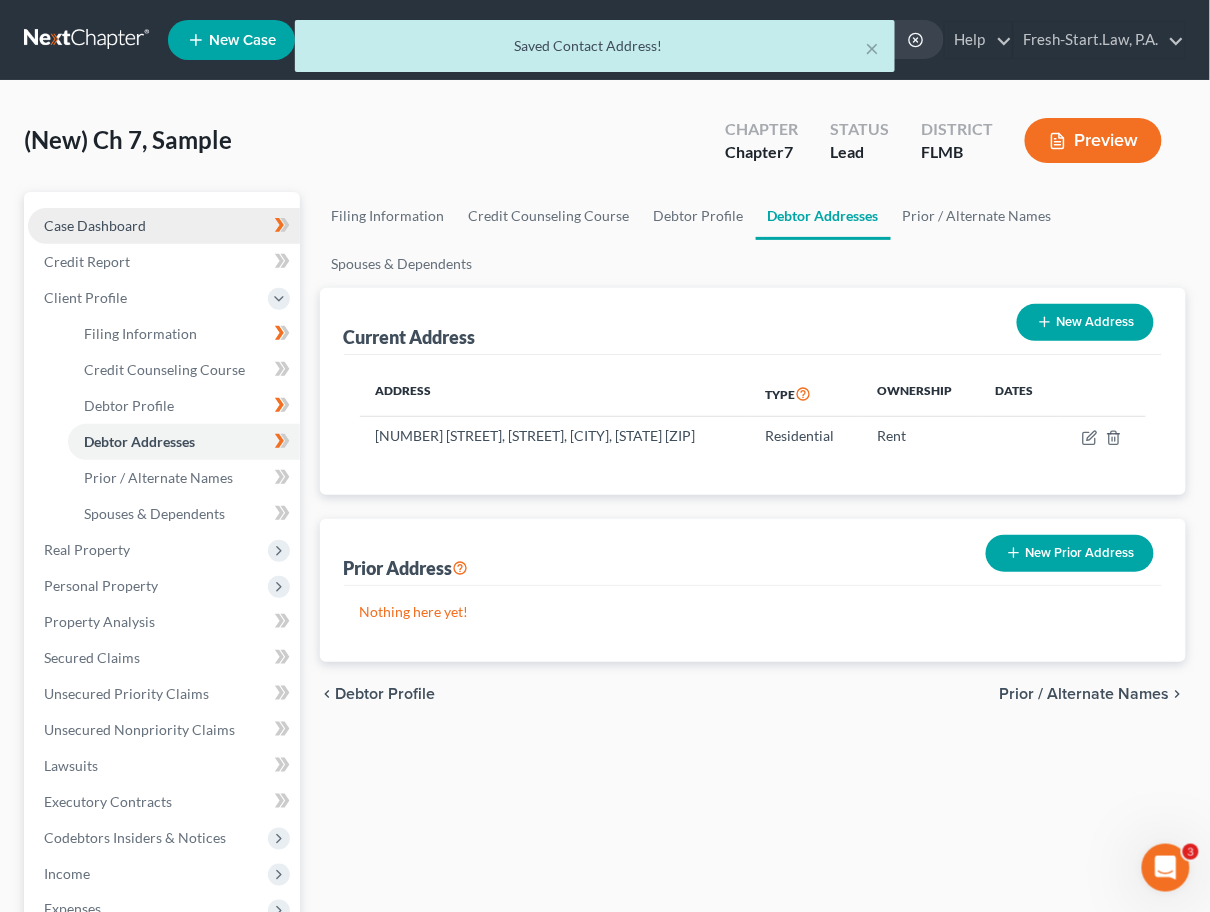 click on "Case Dashboard" at bounding box center (95, 225) 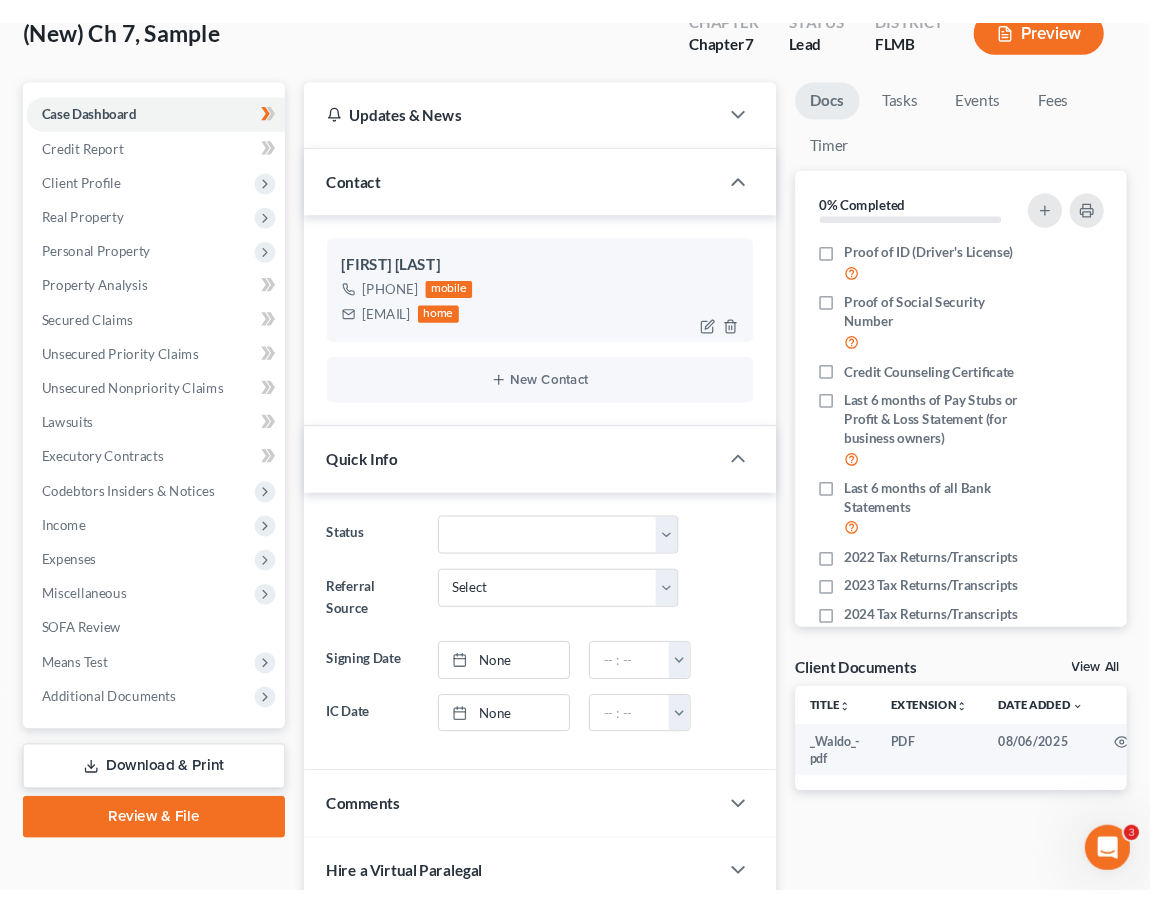 scroll, scrollTop: 400, scrollLeft: 0, axis: vertical 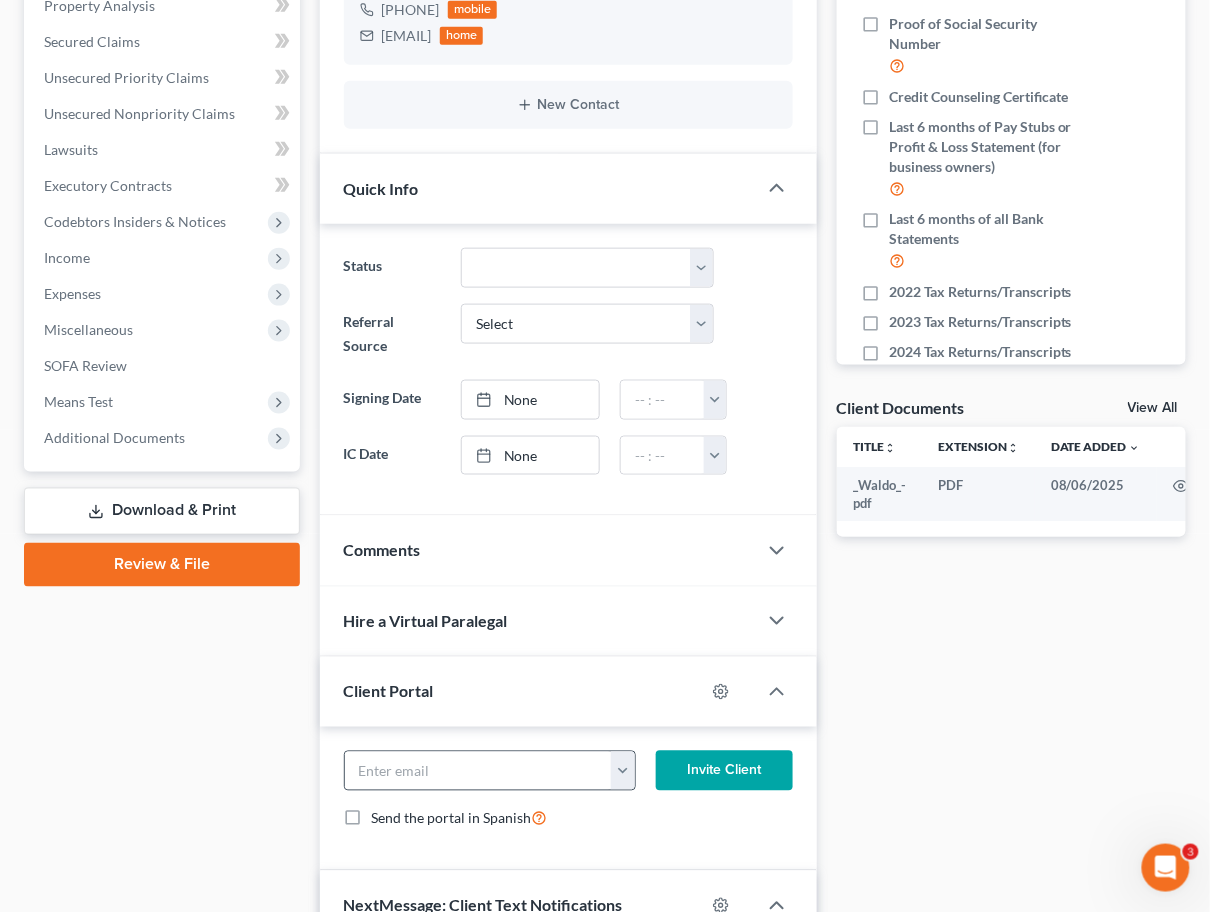 click at bounding box center [623, 771] 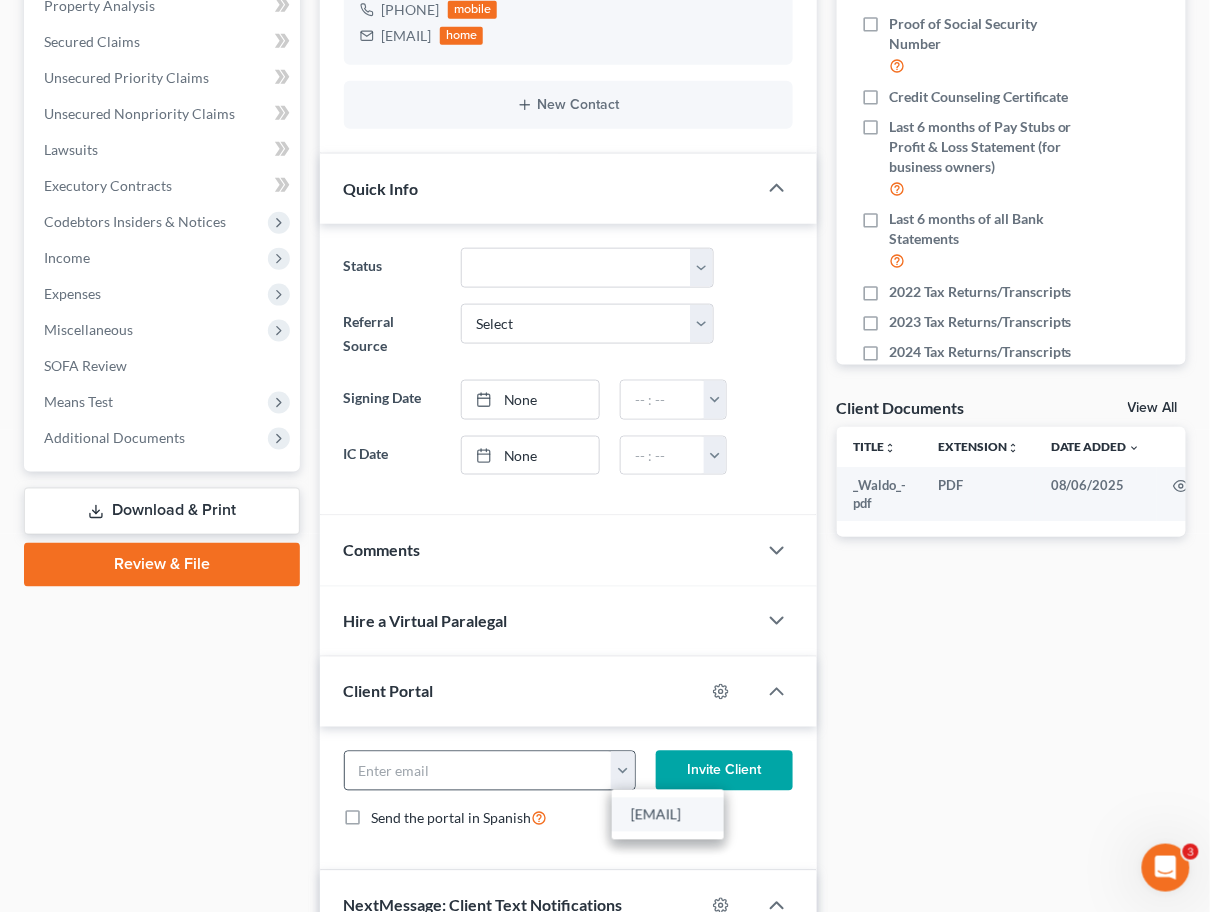 click on "[EMAIL]" at bounding box center (668, 815) 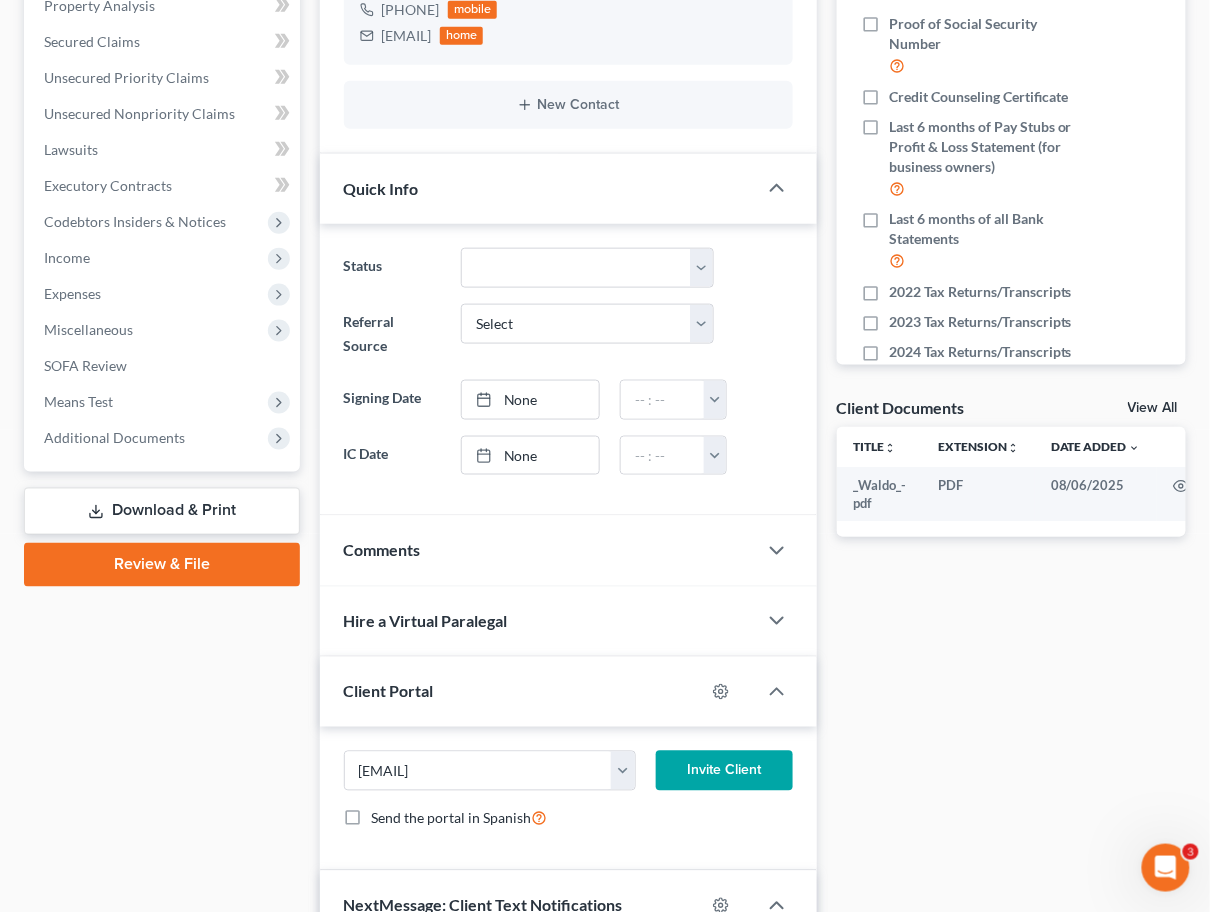click on "Invite Client" at bounding box center (724, 771) 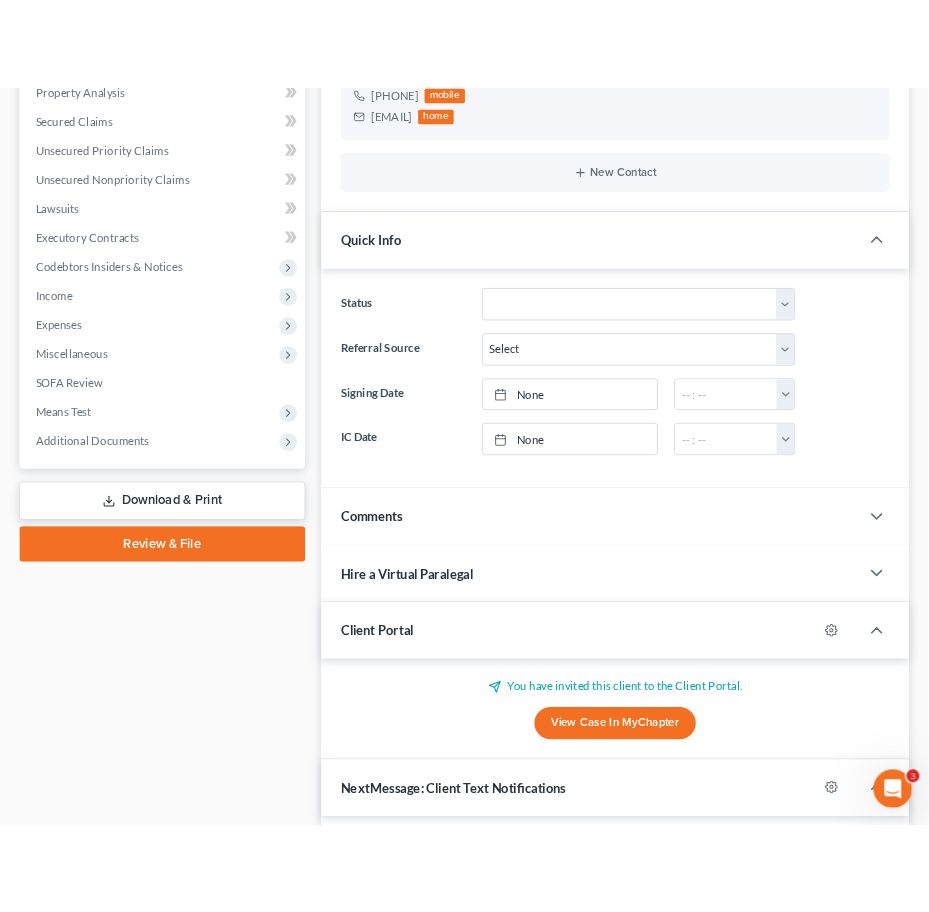 scroll, scrollTop: 436, scrollLeft: 0, axis: vertical 